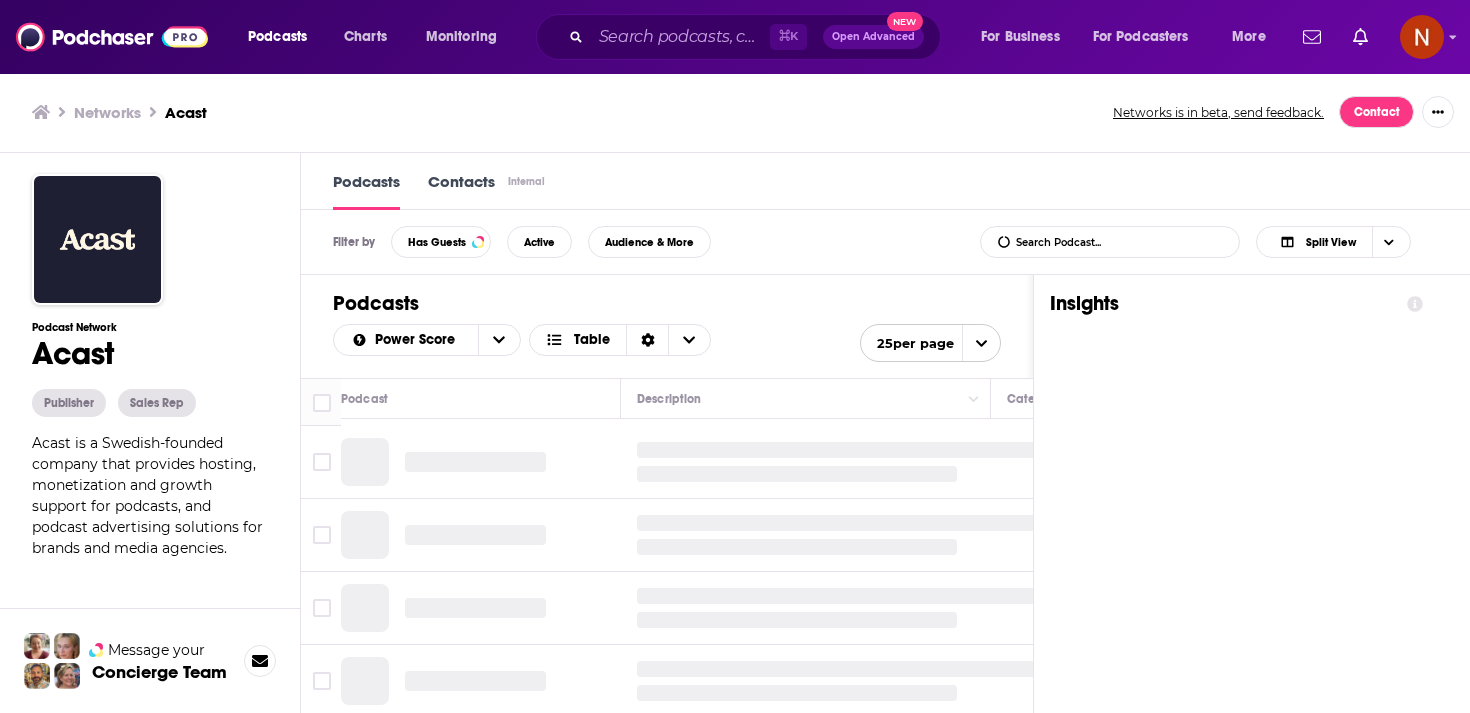 scroll, scrollTop: 0, scrollLeft: 0, axis: both 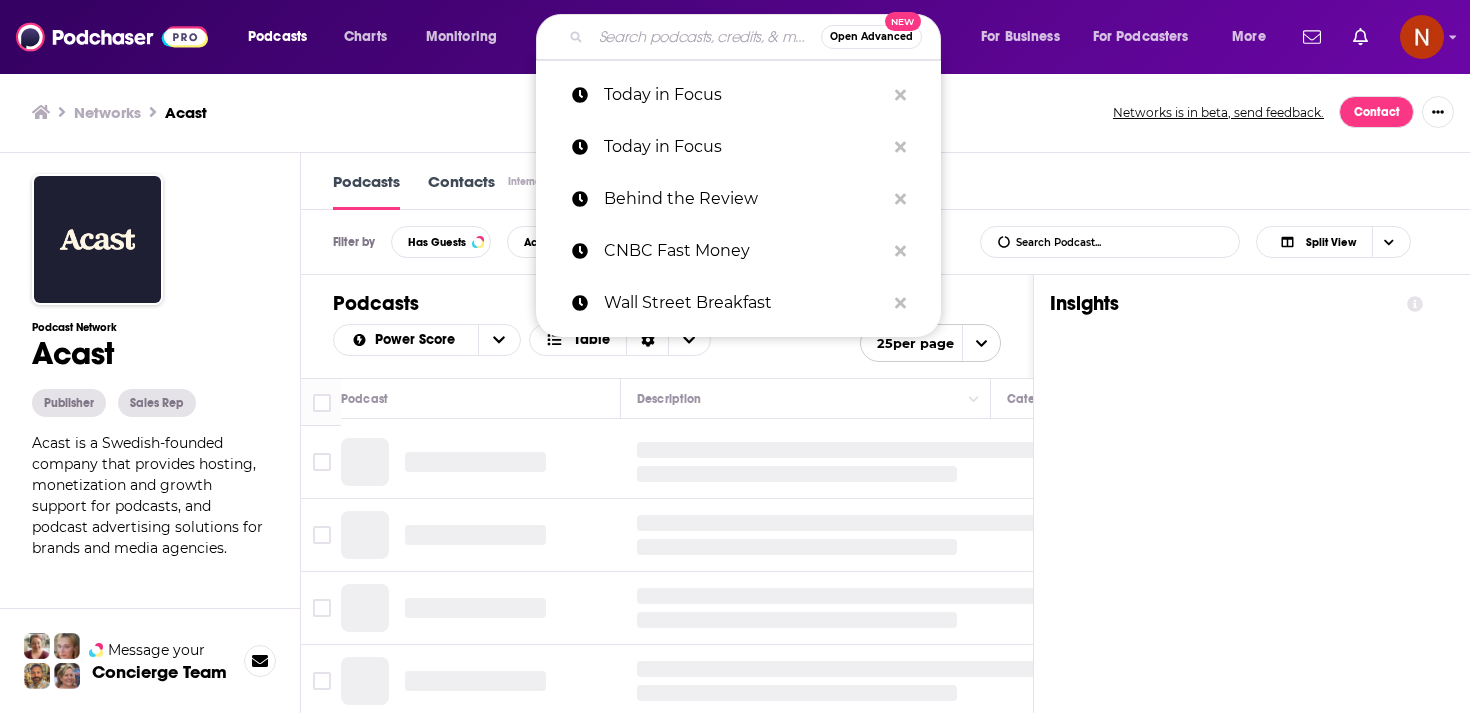 click at bounding box center (706, 37) 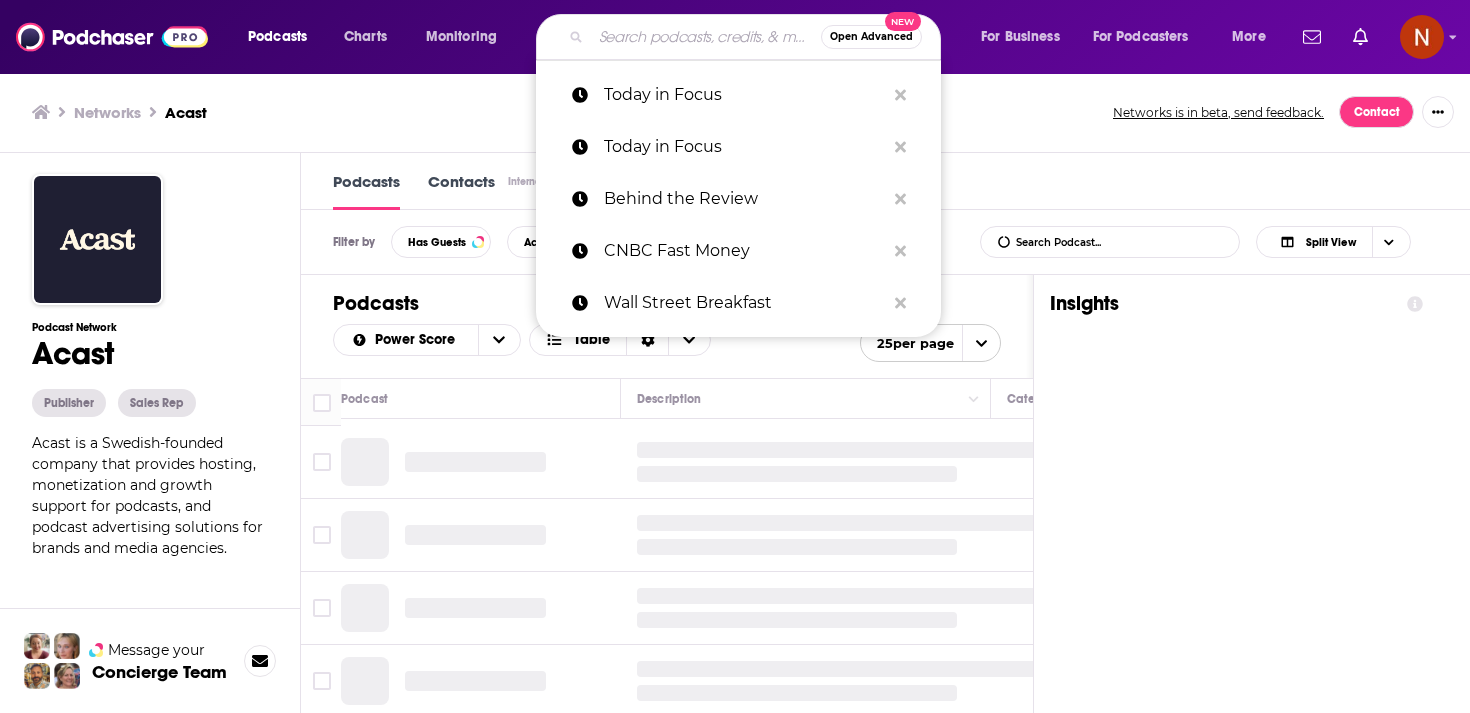paste on "[FIRST] [LAST]" 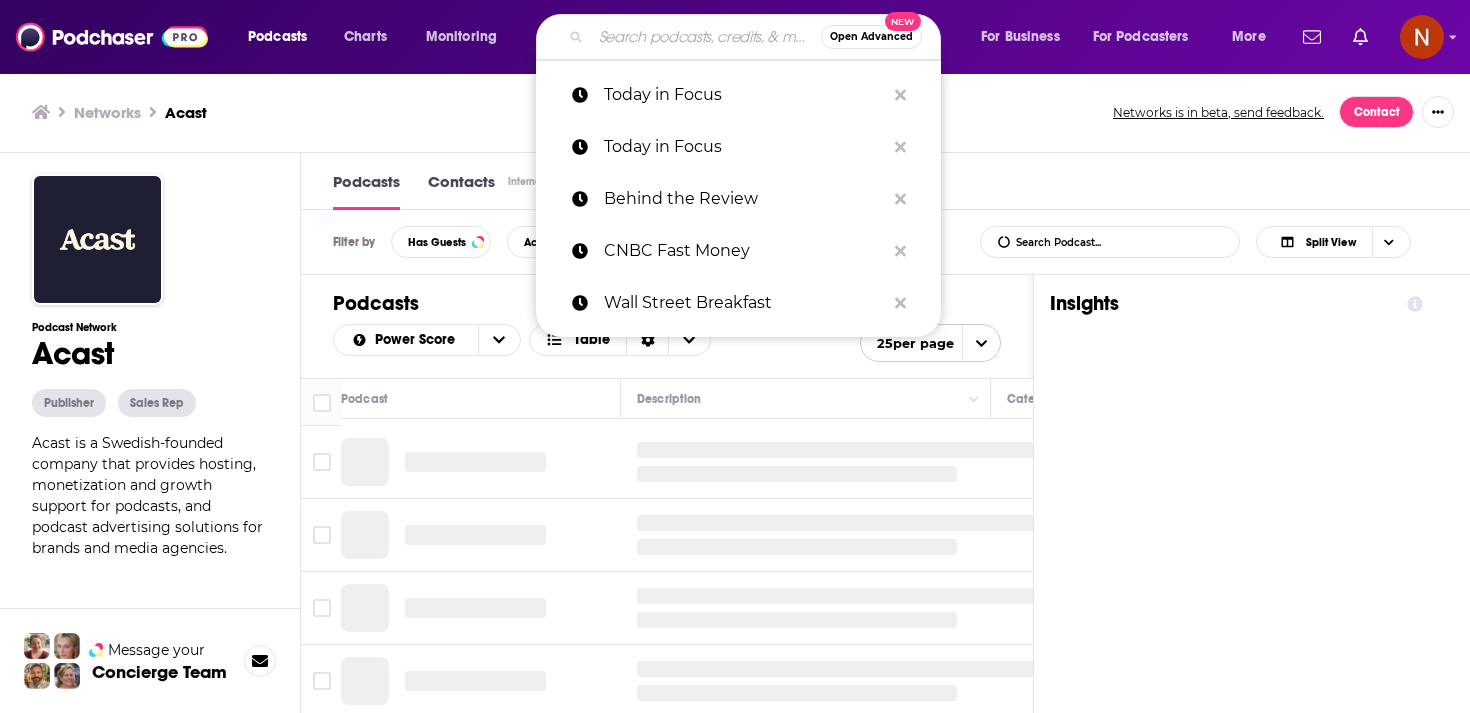 type on "[FIRST] [LAST]" 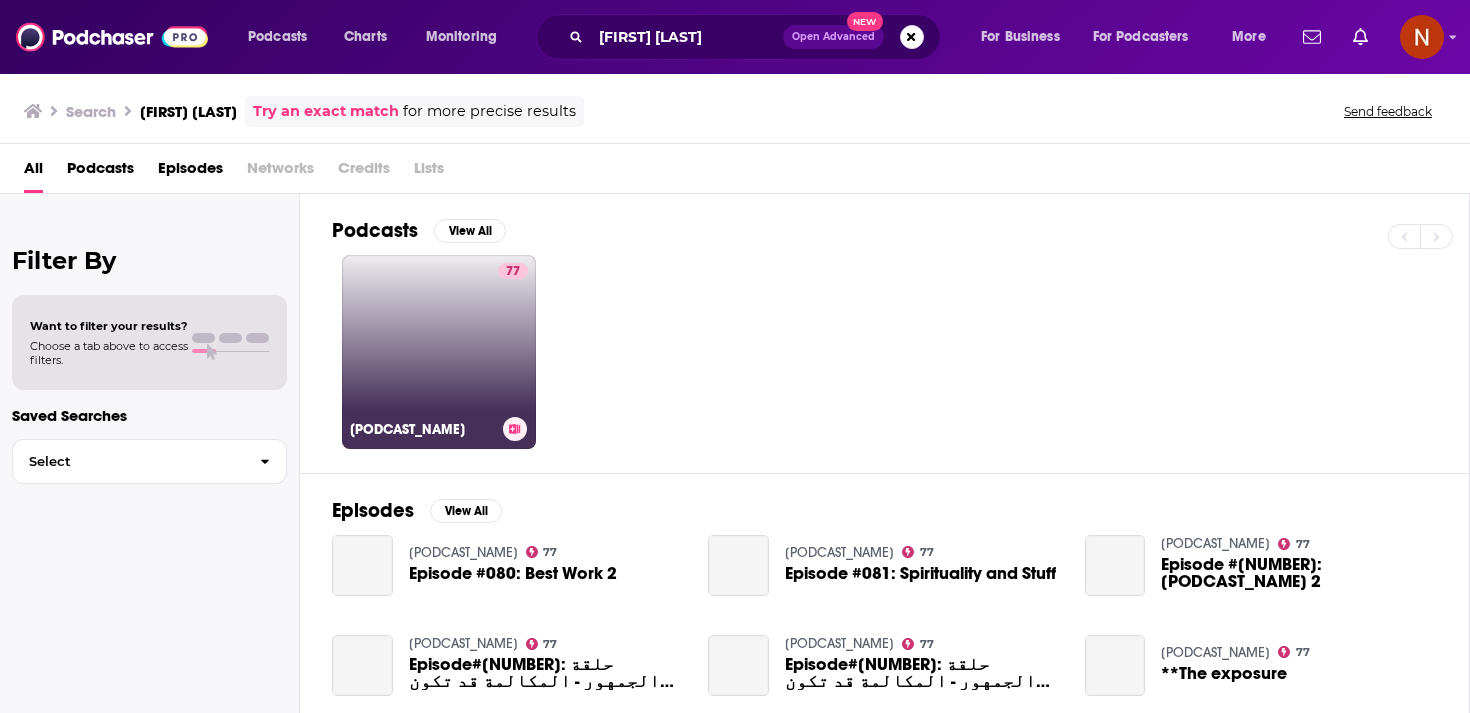 click on "[NUMBER] Kefaya Ba2a | كفاية بقى" at bounding box center [439, 352] 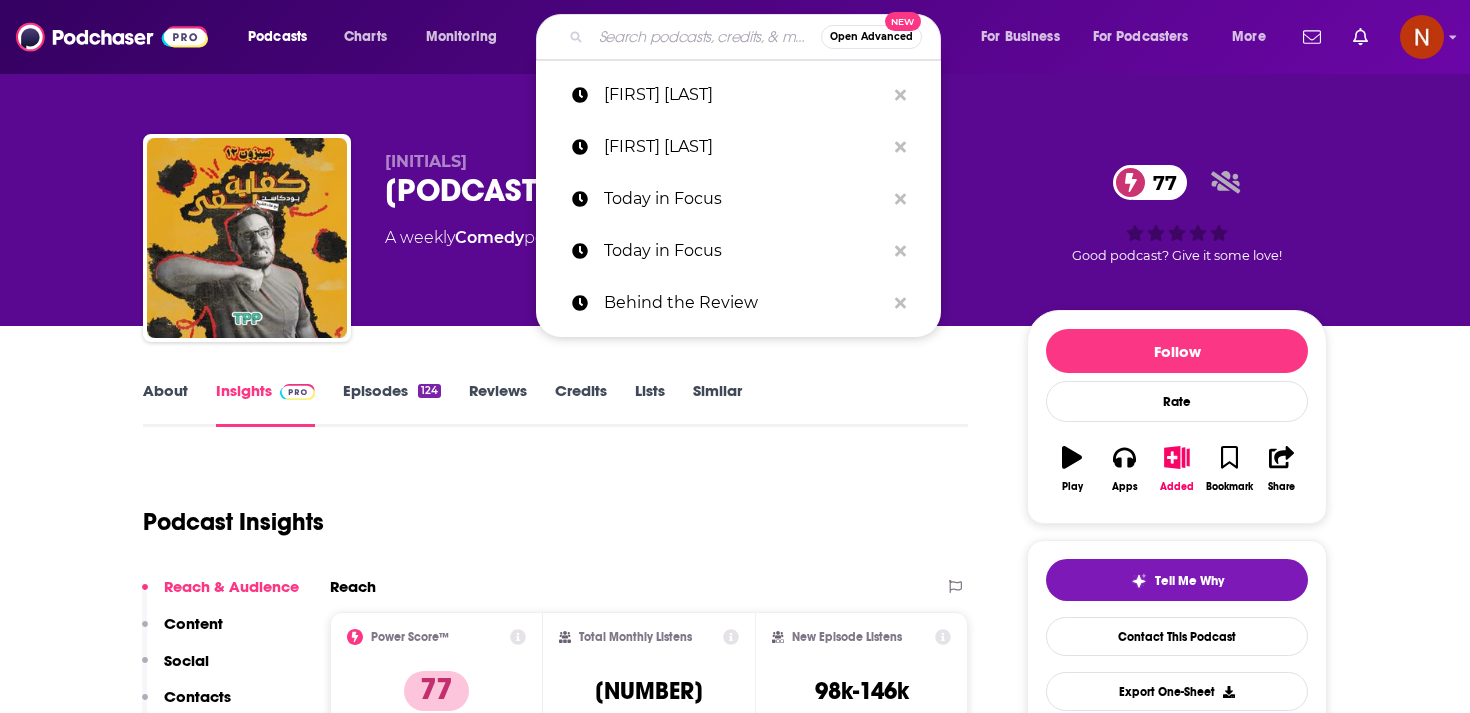 click at bounding box center [706, 37] 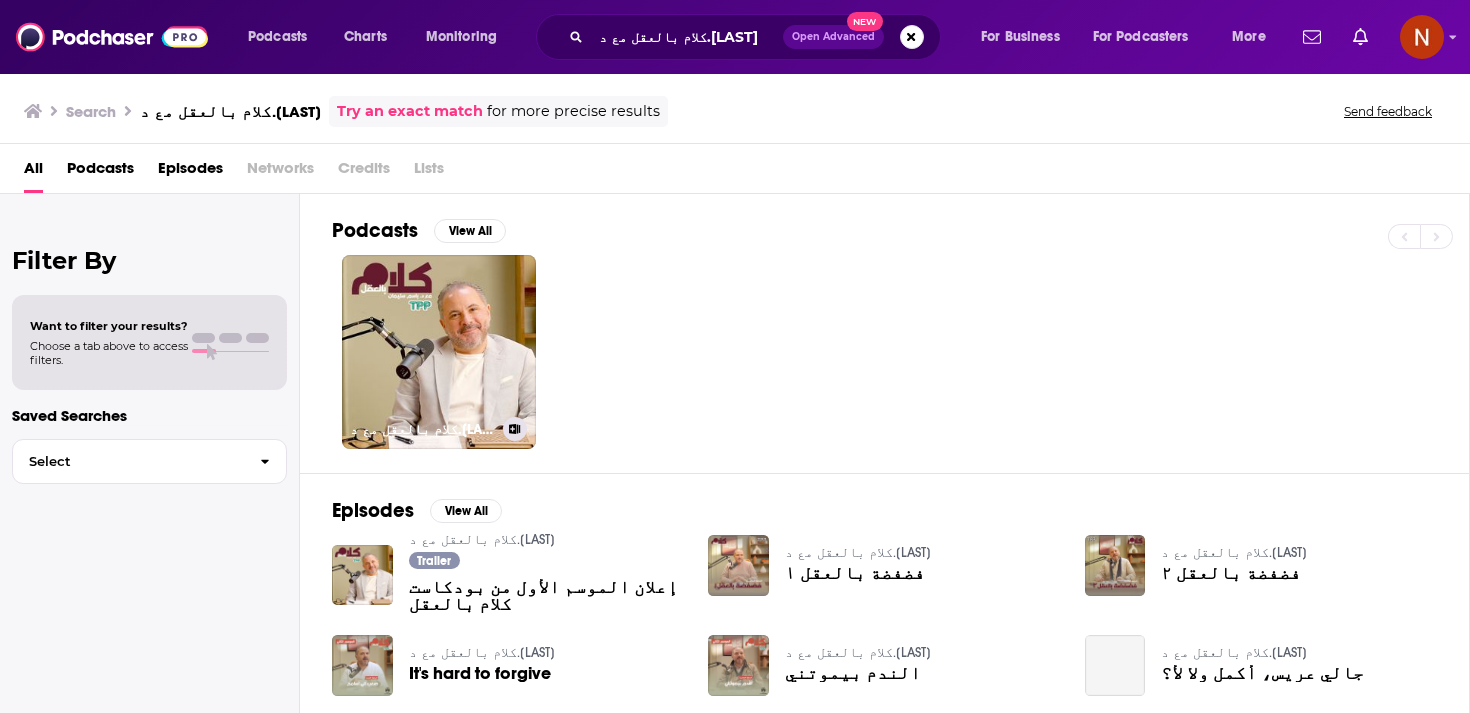 click on "كلام بالعقل مع د.[LAST]" at bounding box center (439, 352) 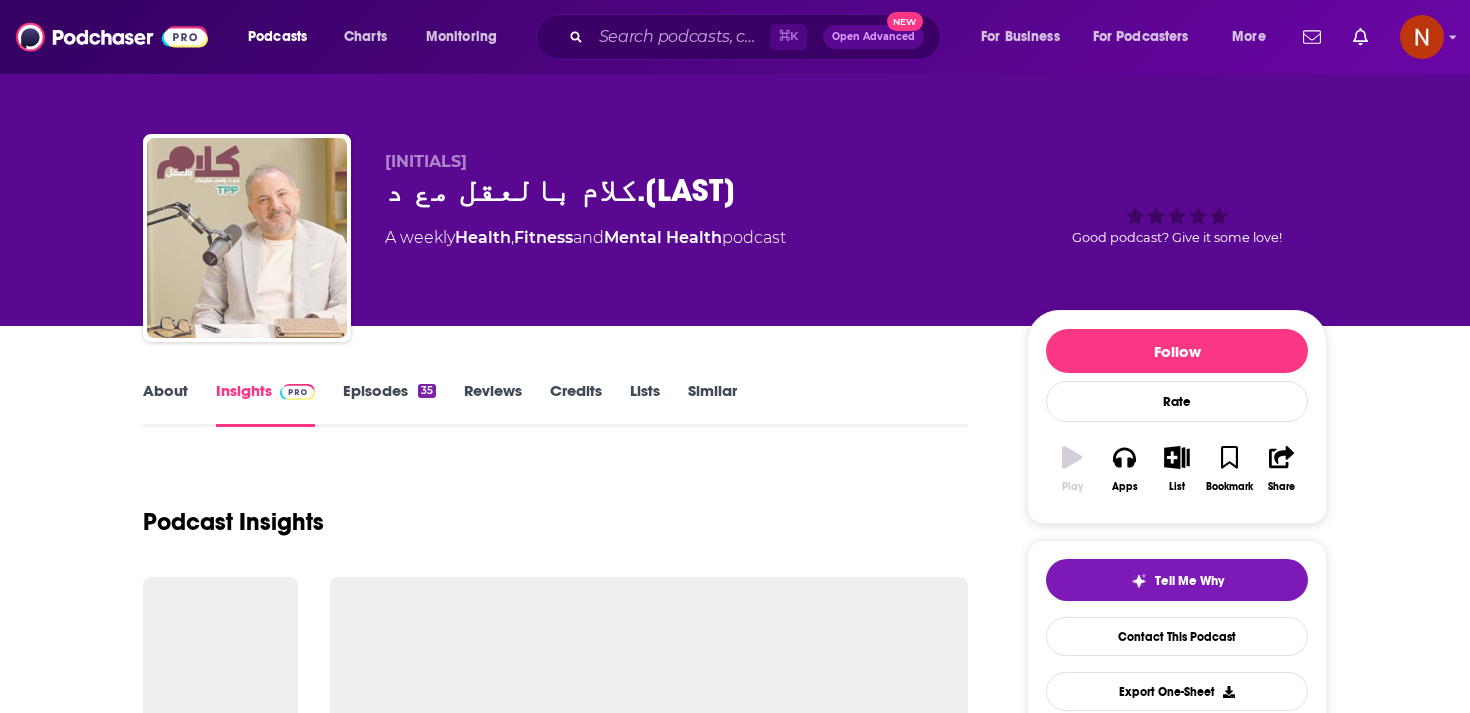 click at bounding box center (247, 238) 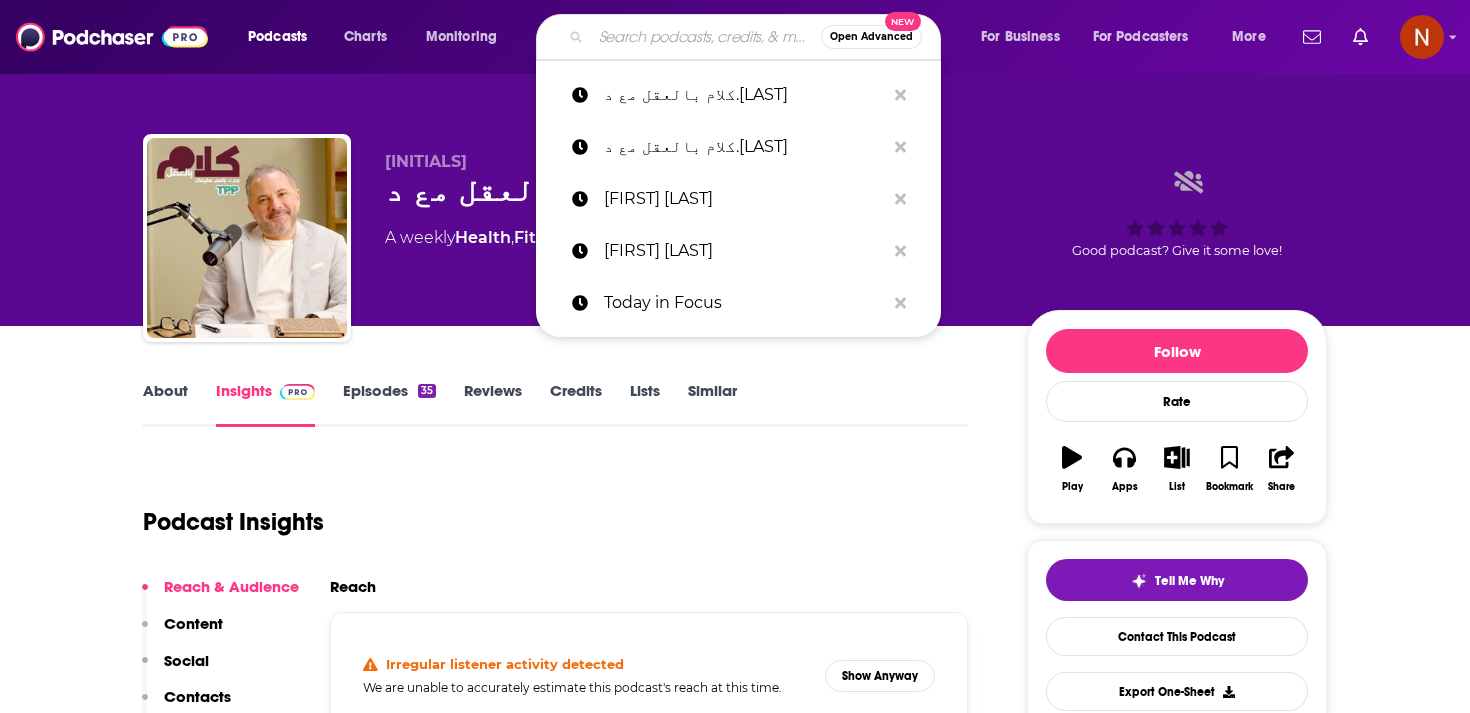 click at bounding box center (706, 37) 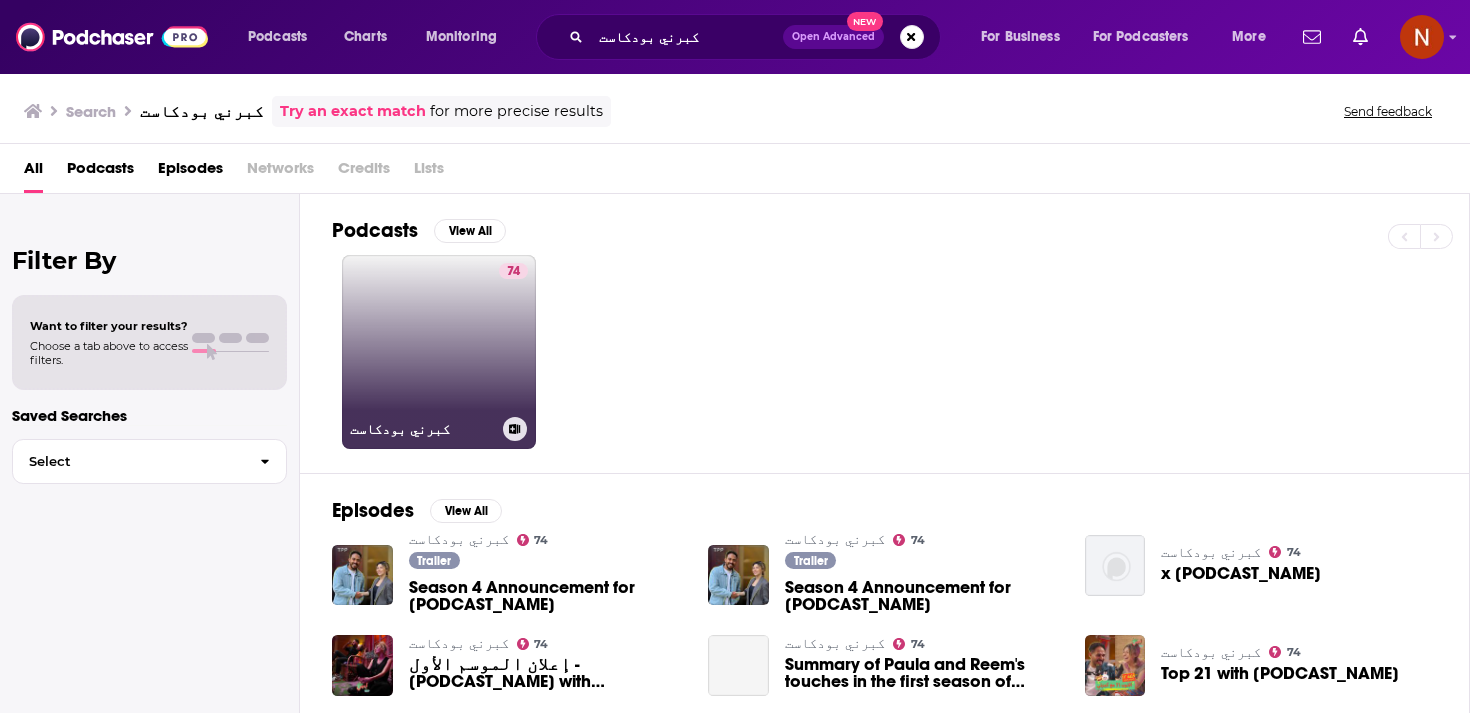 click on "[NUMBER] كبرني بودكاست" at bounding box center [439, 352] 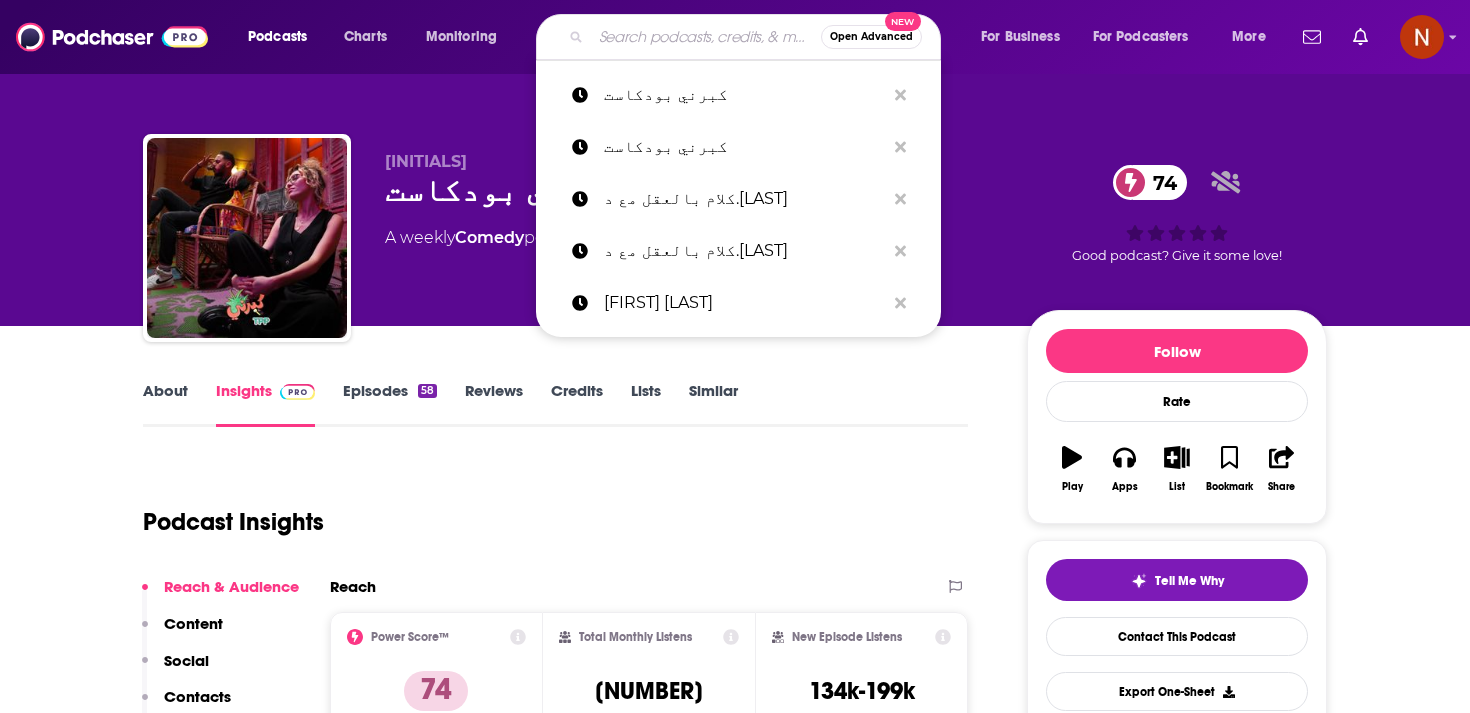 click at bounding box center (706, 37) 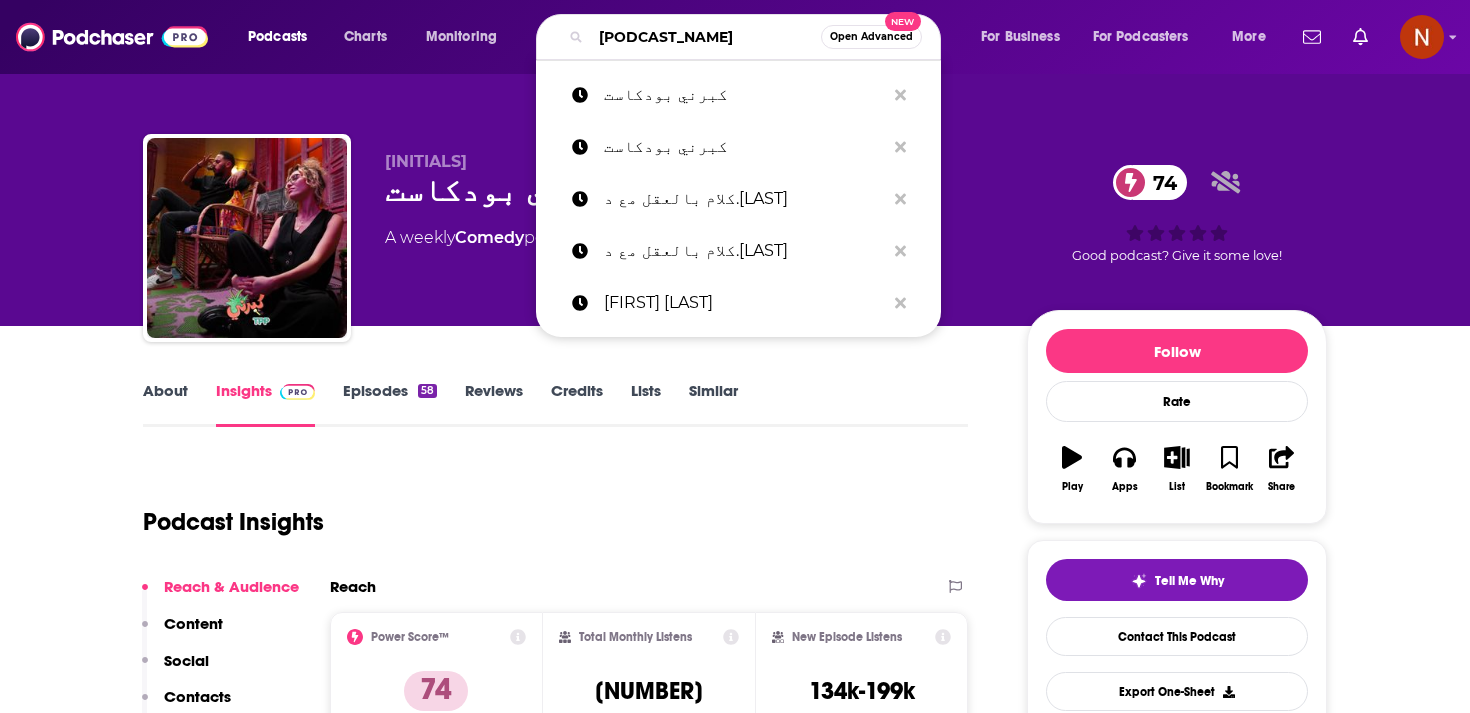 scroll, scrollTop: 0, scrollLeft: 24, axis: horizontal 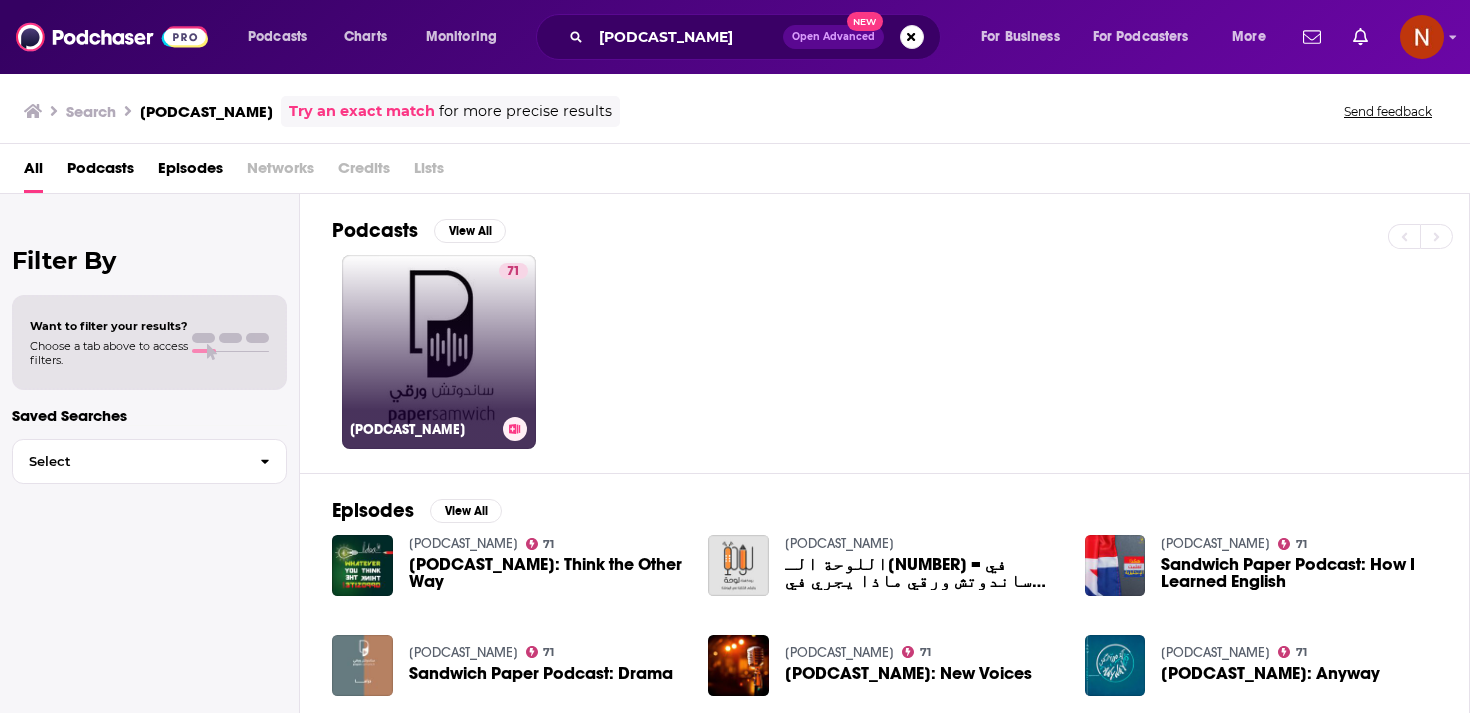 click on "[NUMBER] PaperSamwich ساندوتش ورقي" at bounding box center [439, 352] 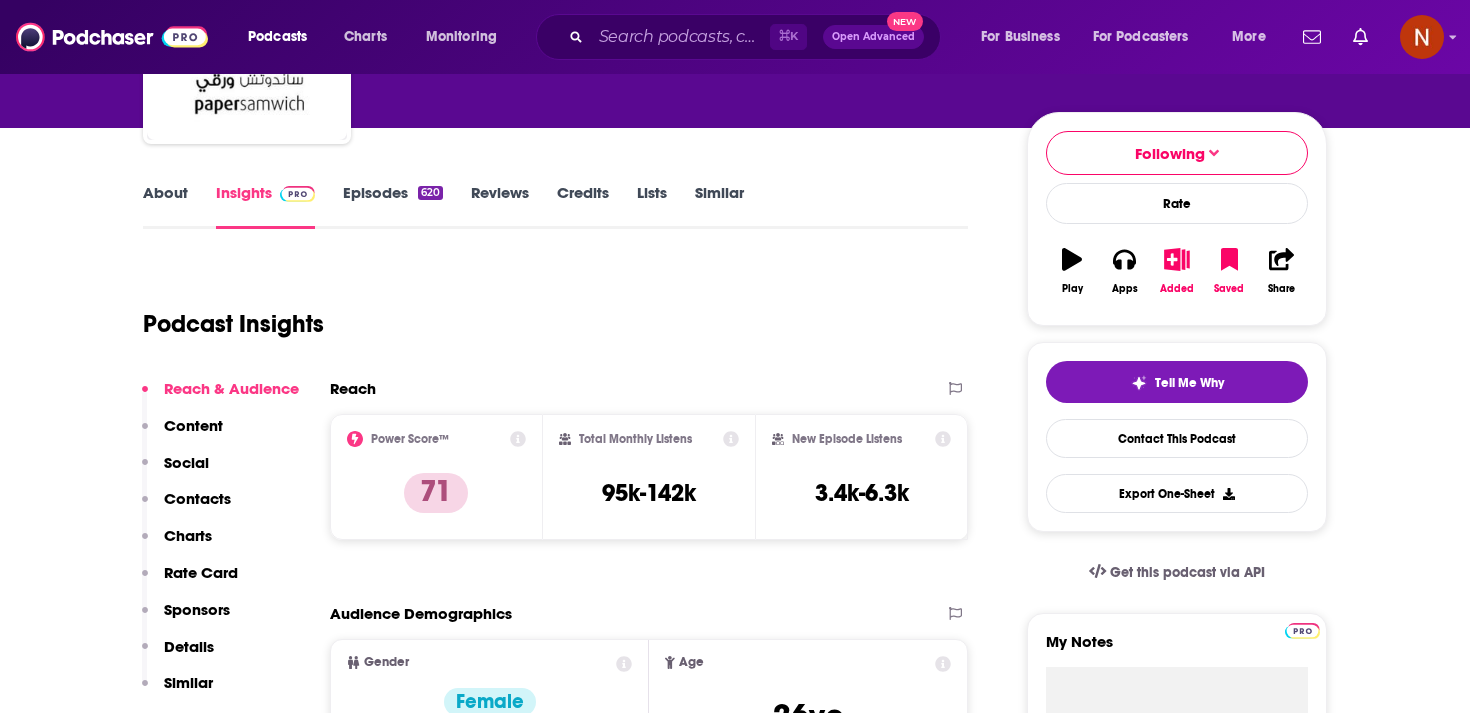 scroll, scrollTop: 191, scrollLeft: 0, axis: vertical 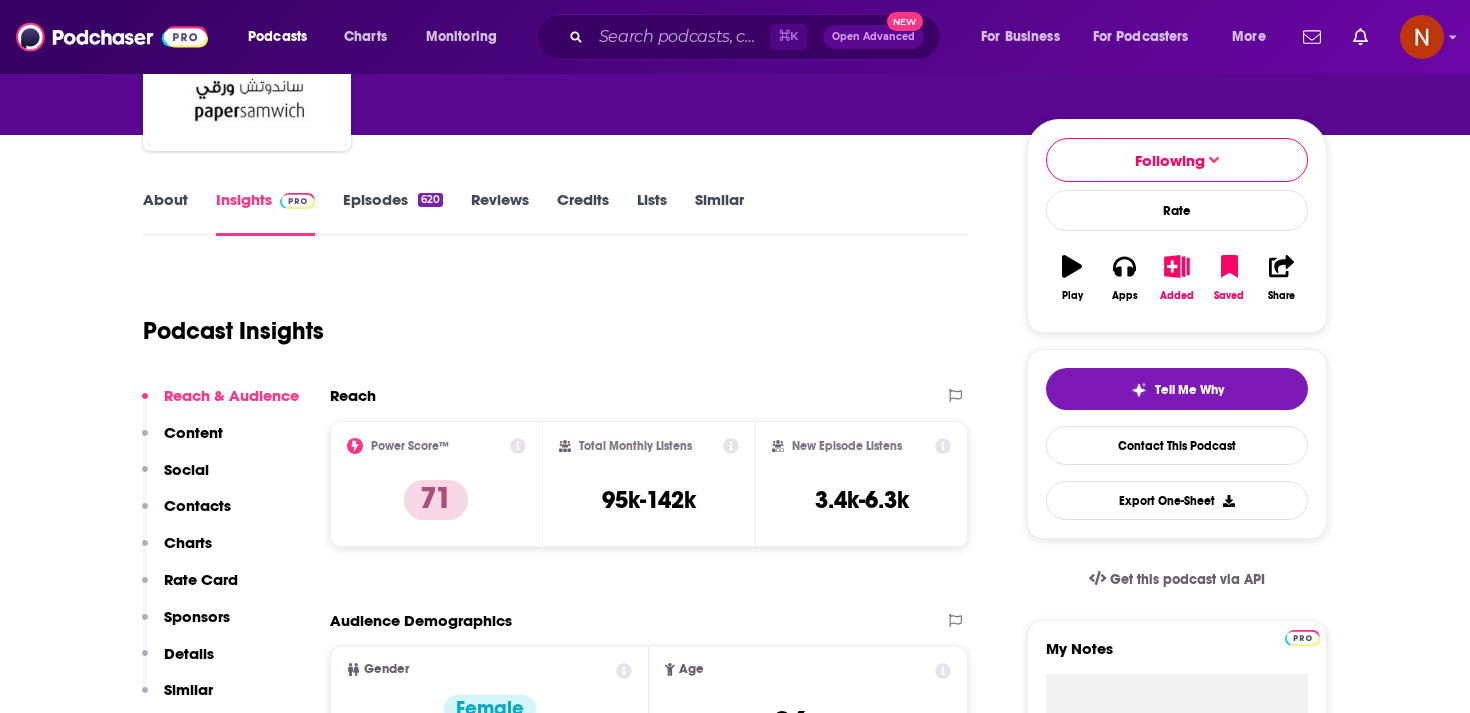 click on "About Insights Episodes 620 Reviews Credits Lists Similar" at bounding box center (555, 211) 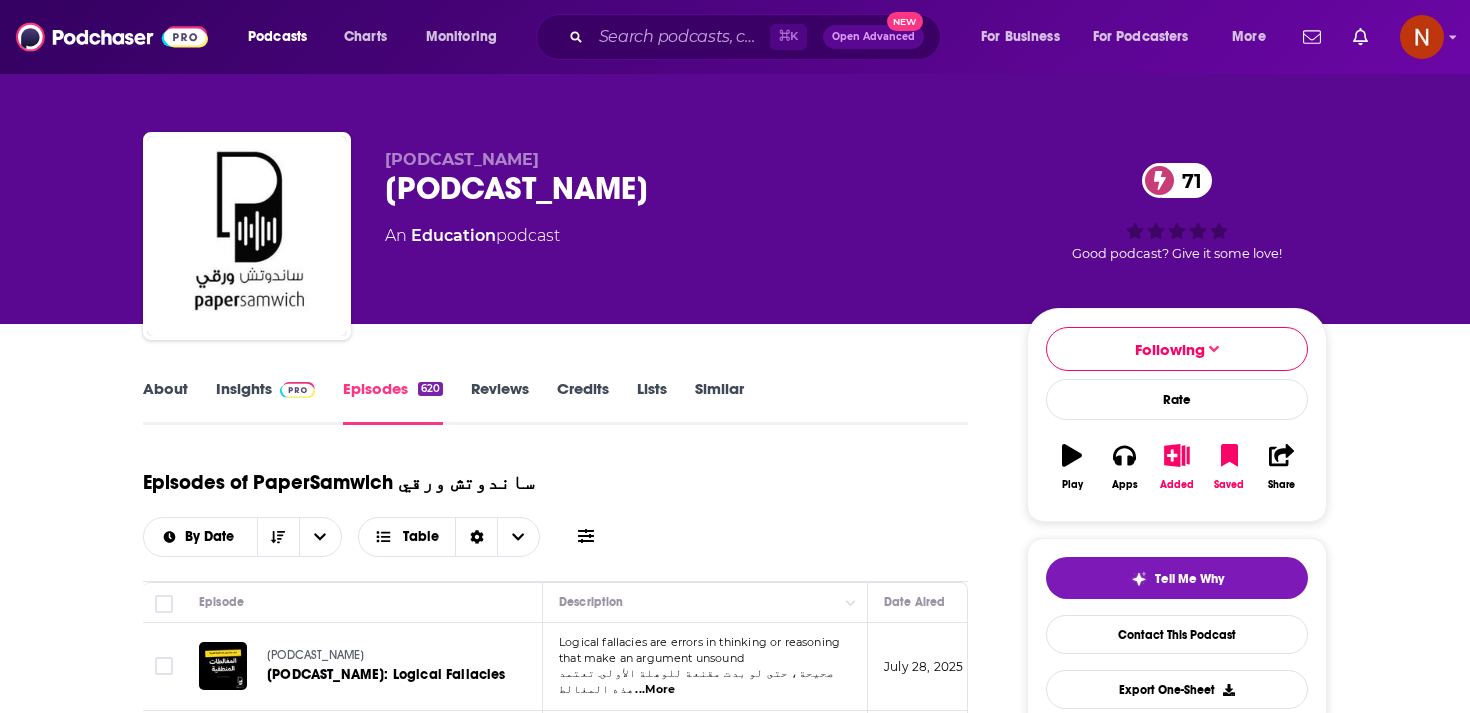 scroll, scrollTop: 0, scrollLeft: 0, axis: both 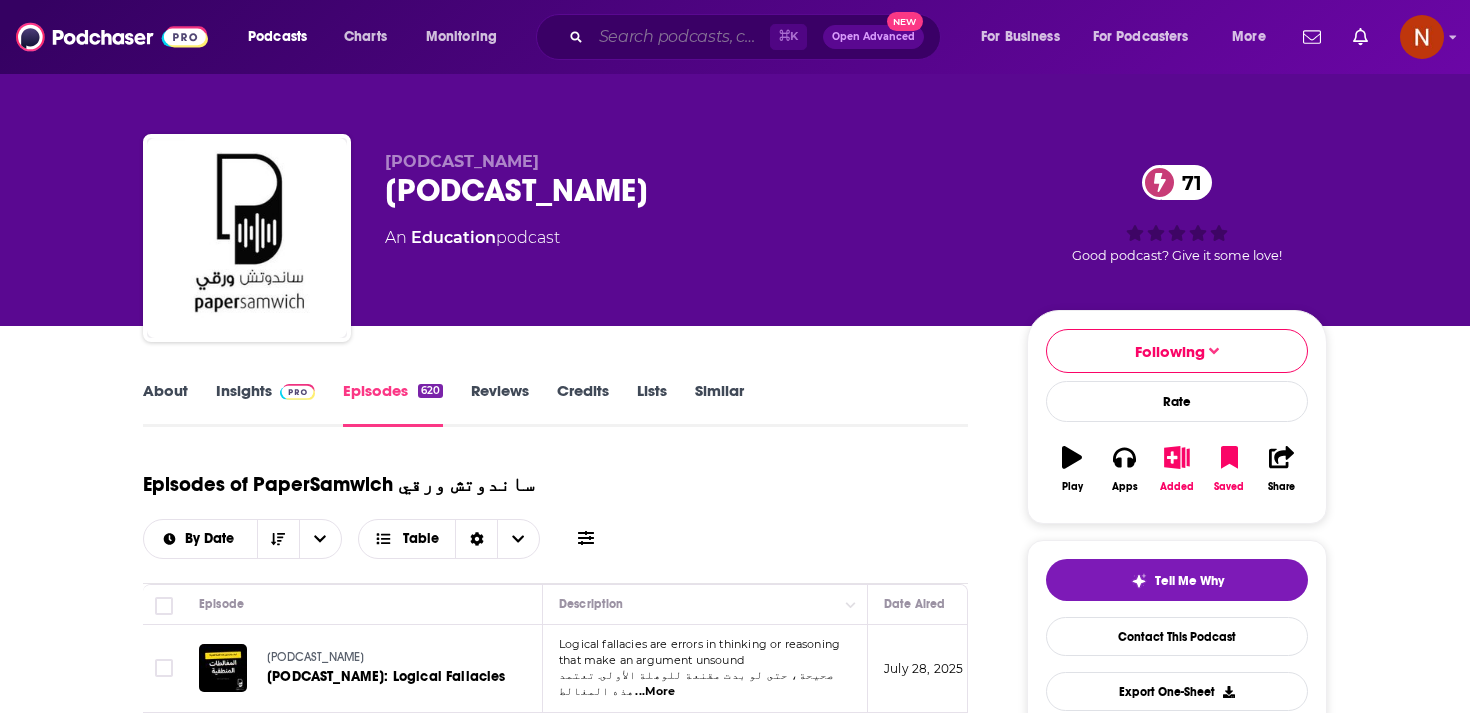 click at bounding box center [680, 37] 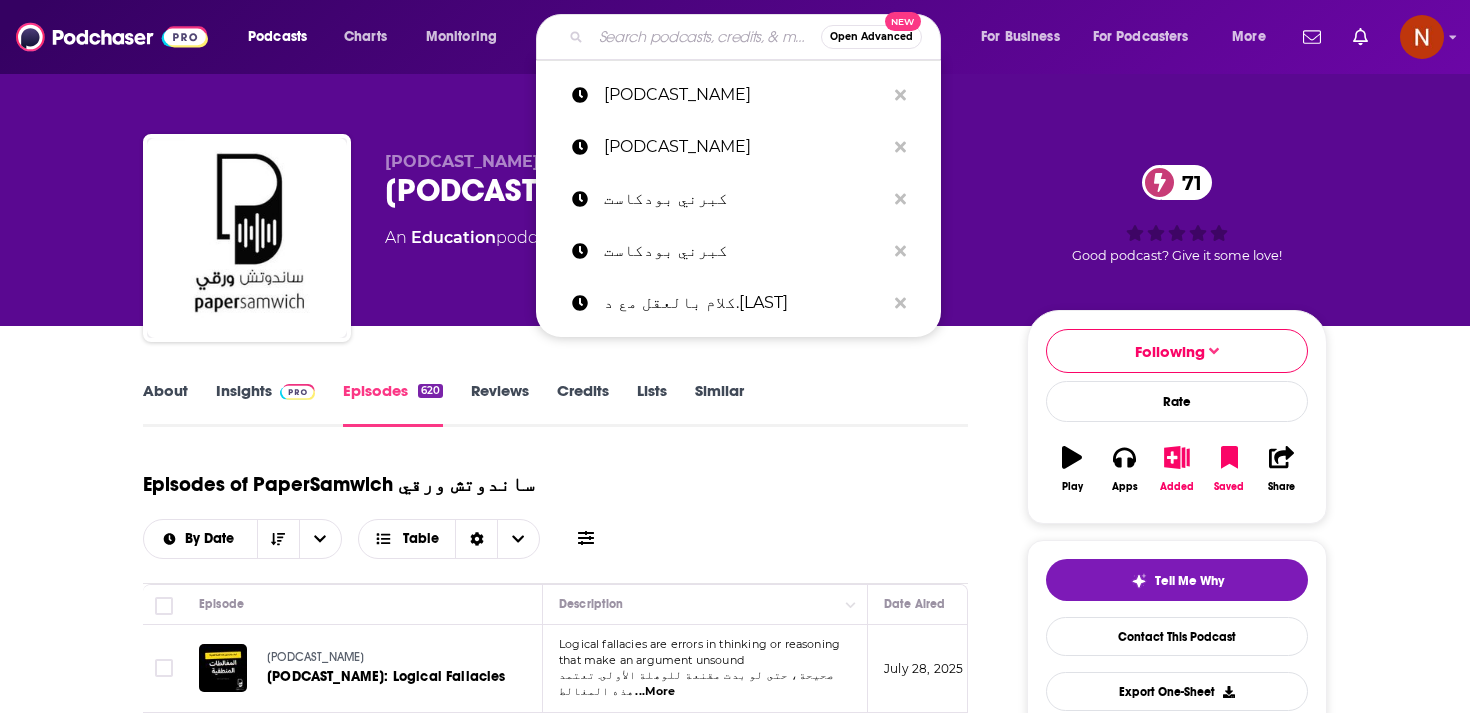 paste on "أسمار" 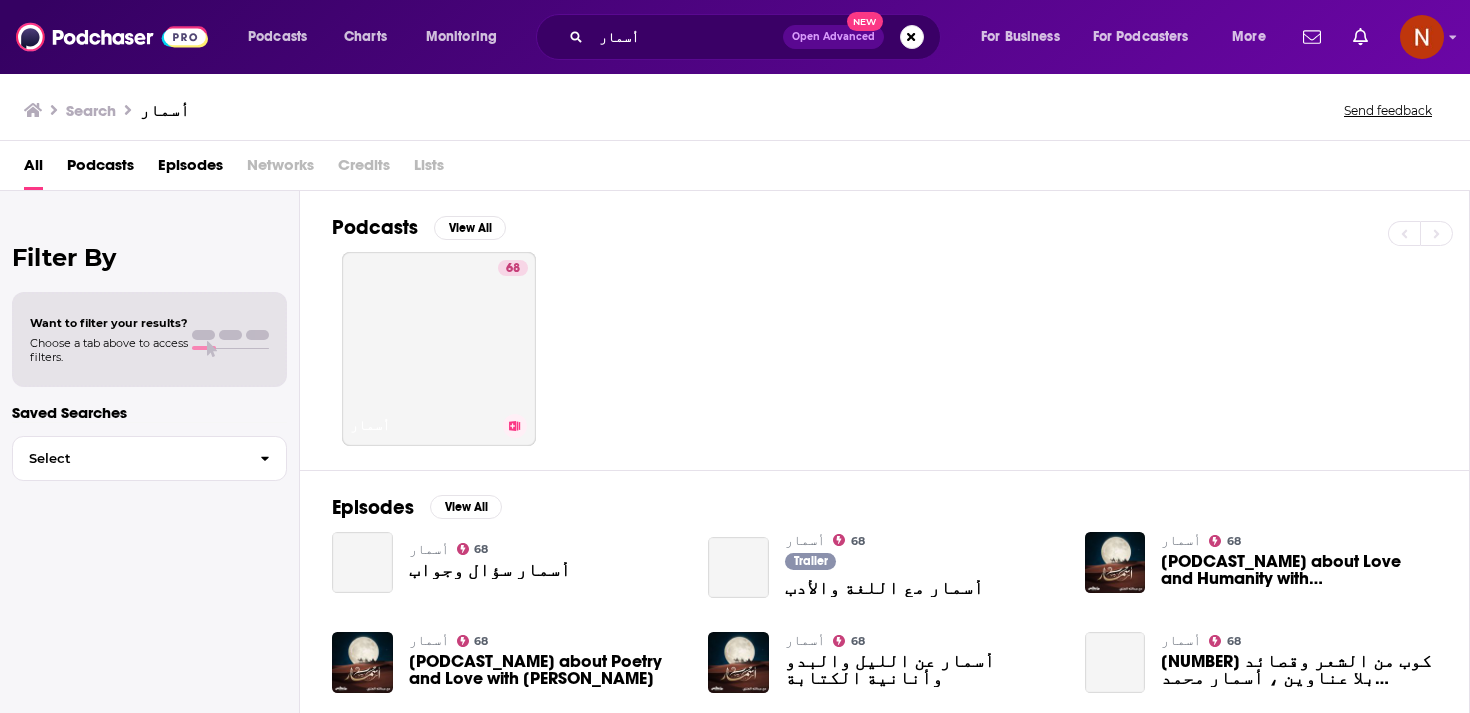 click on "[NUMBER] [PODCAST_NAME]" at bounding box center [439, 349] 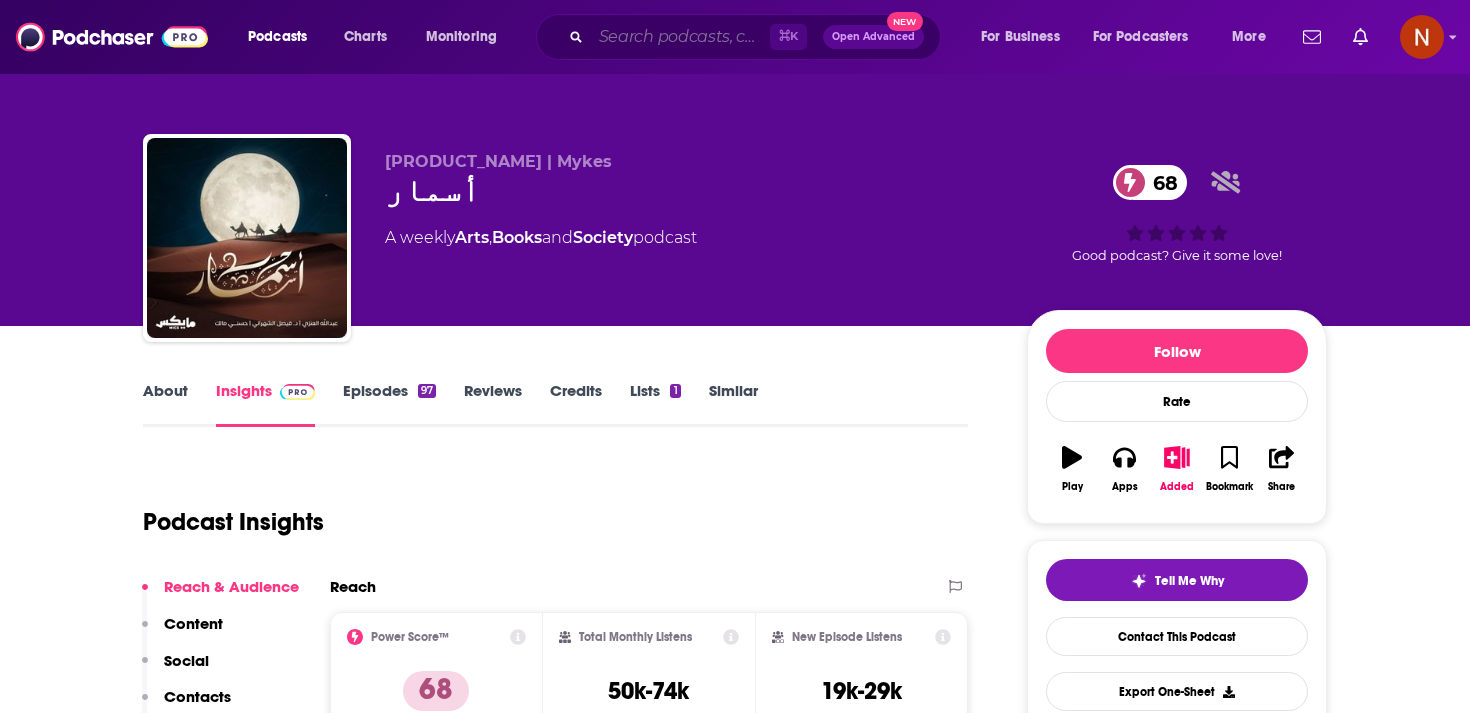 click at bounding box center [680, 37] 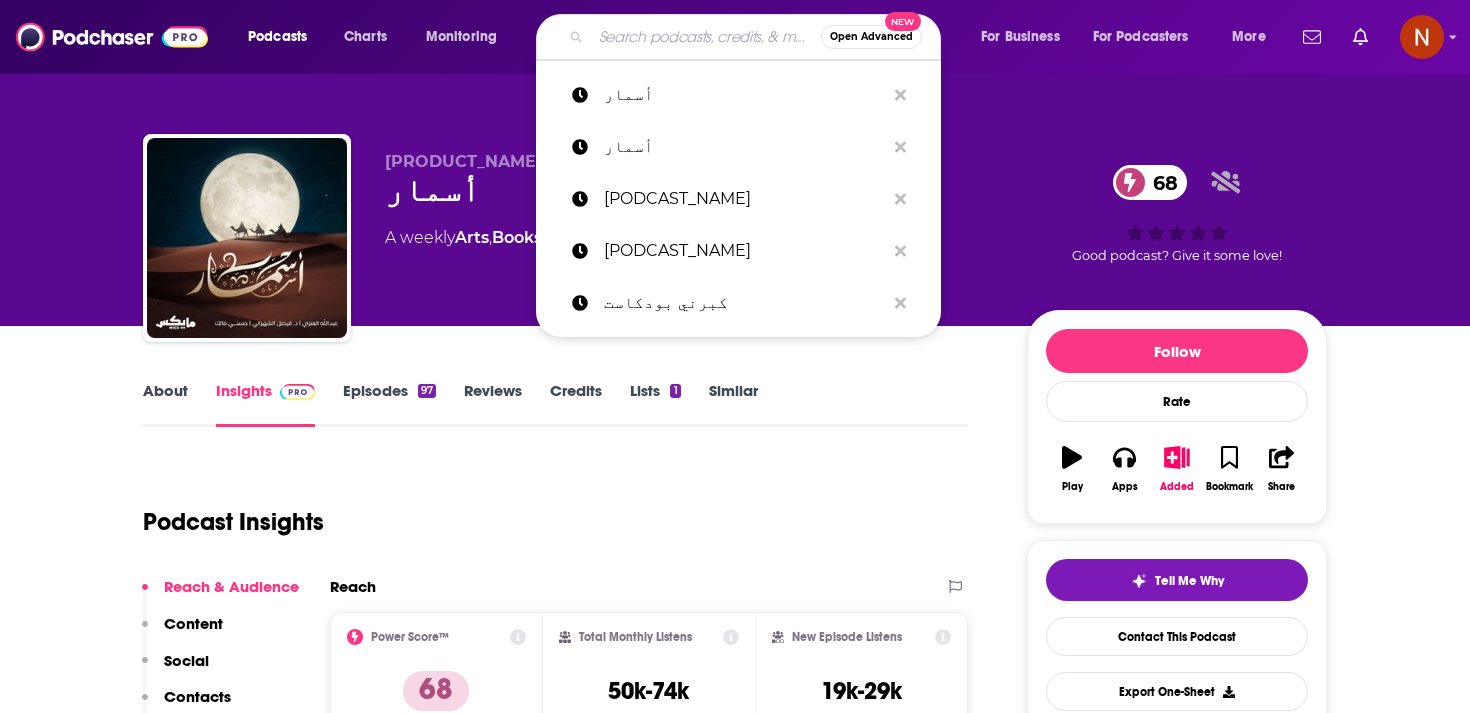paste on "Juha | جحا" 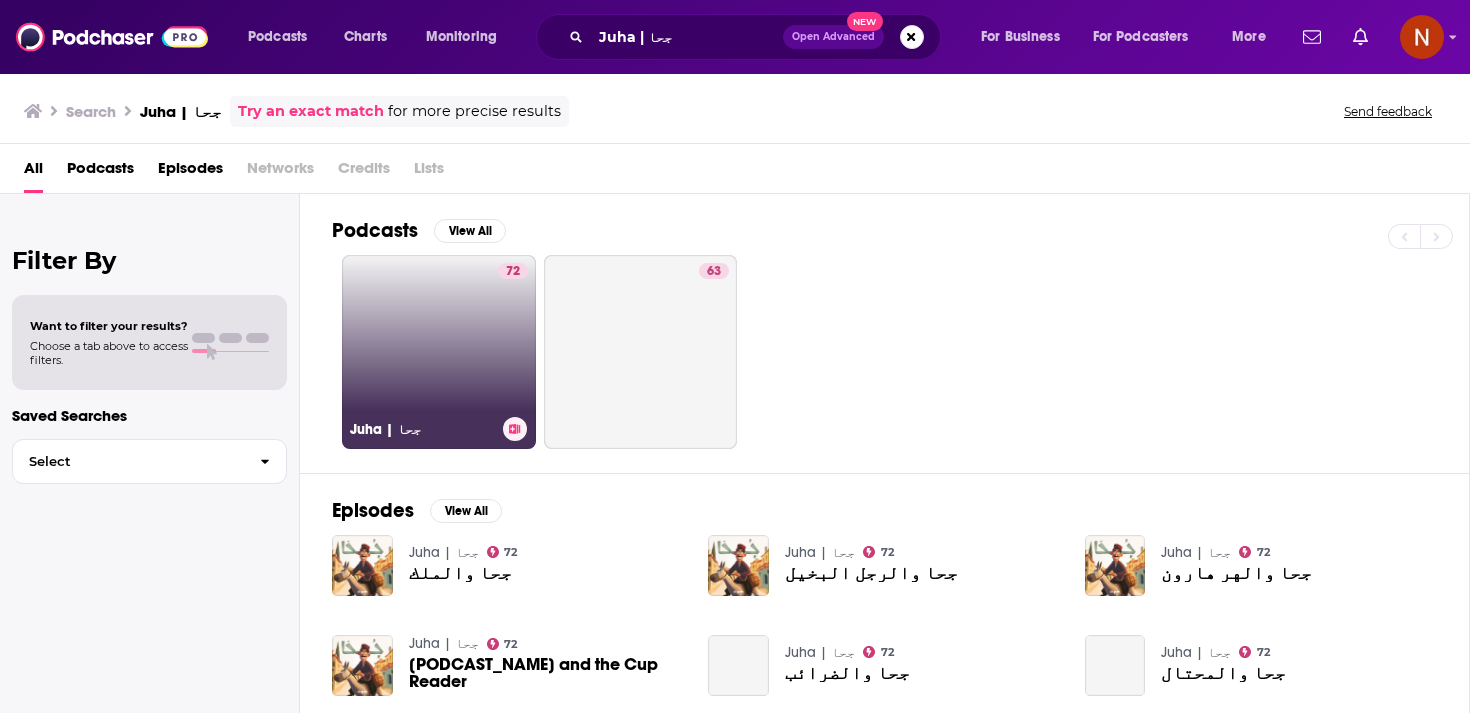 click on "[NUMBER] [PODCAST_NAME]" at bounding box center [439, 352] 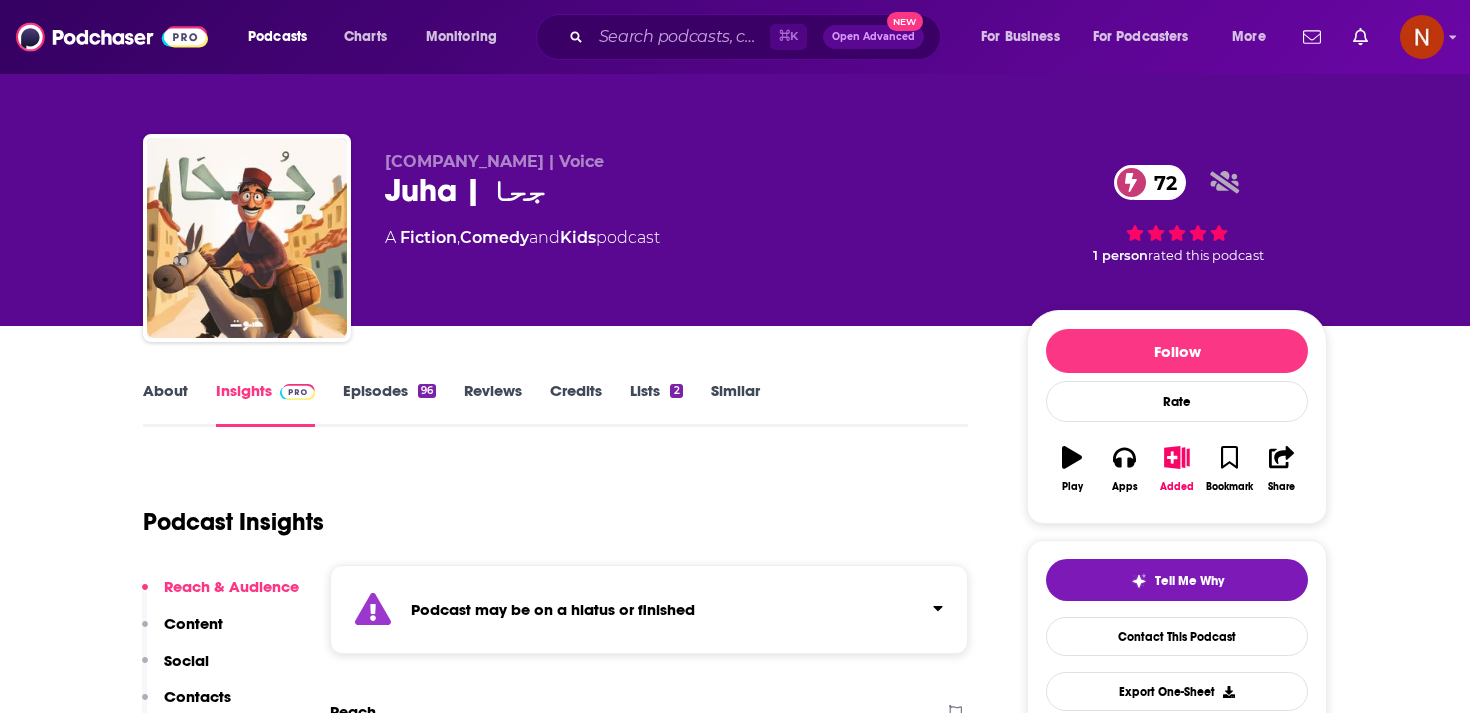 click on "Podcast Insights" at bounding box center (547, 510) 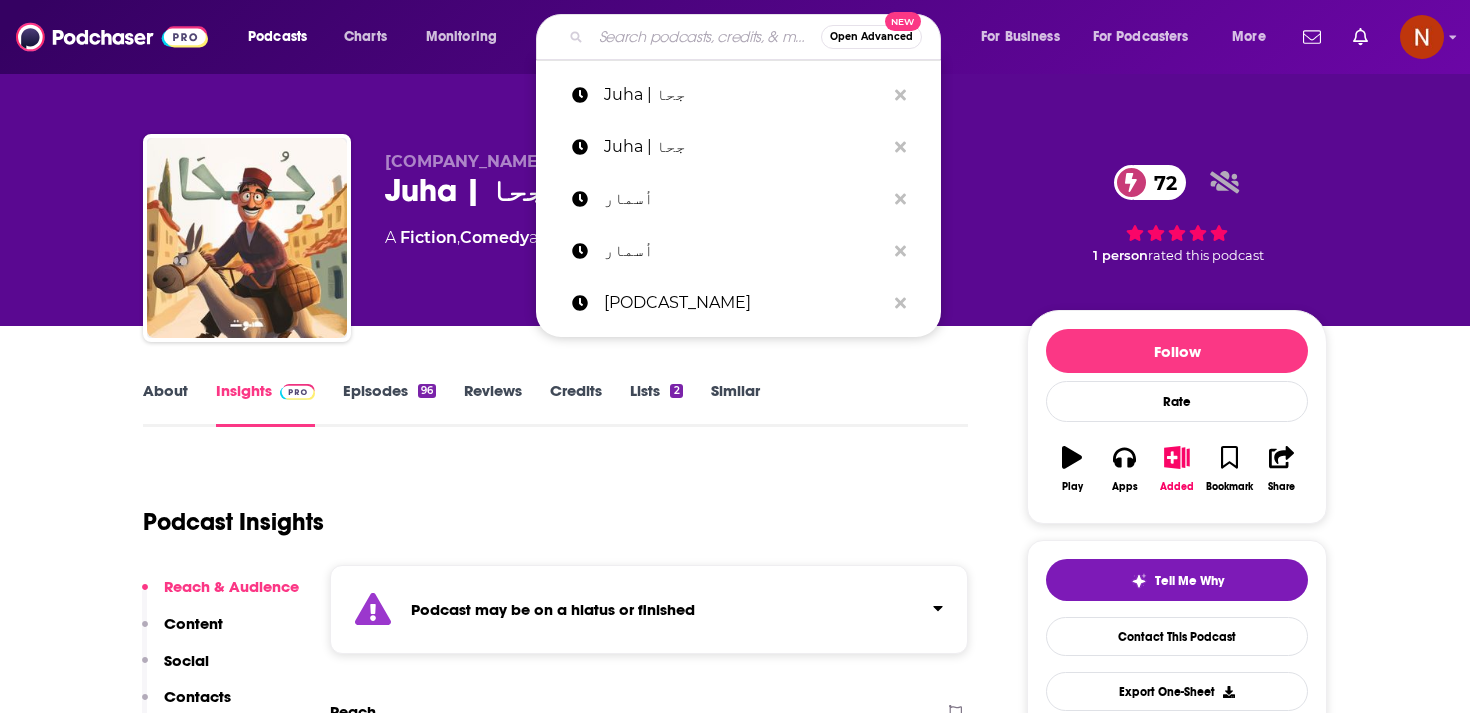 click at bounding box center [706, 37] 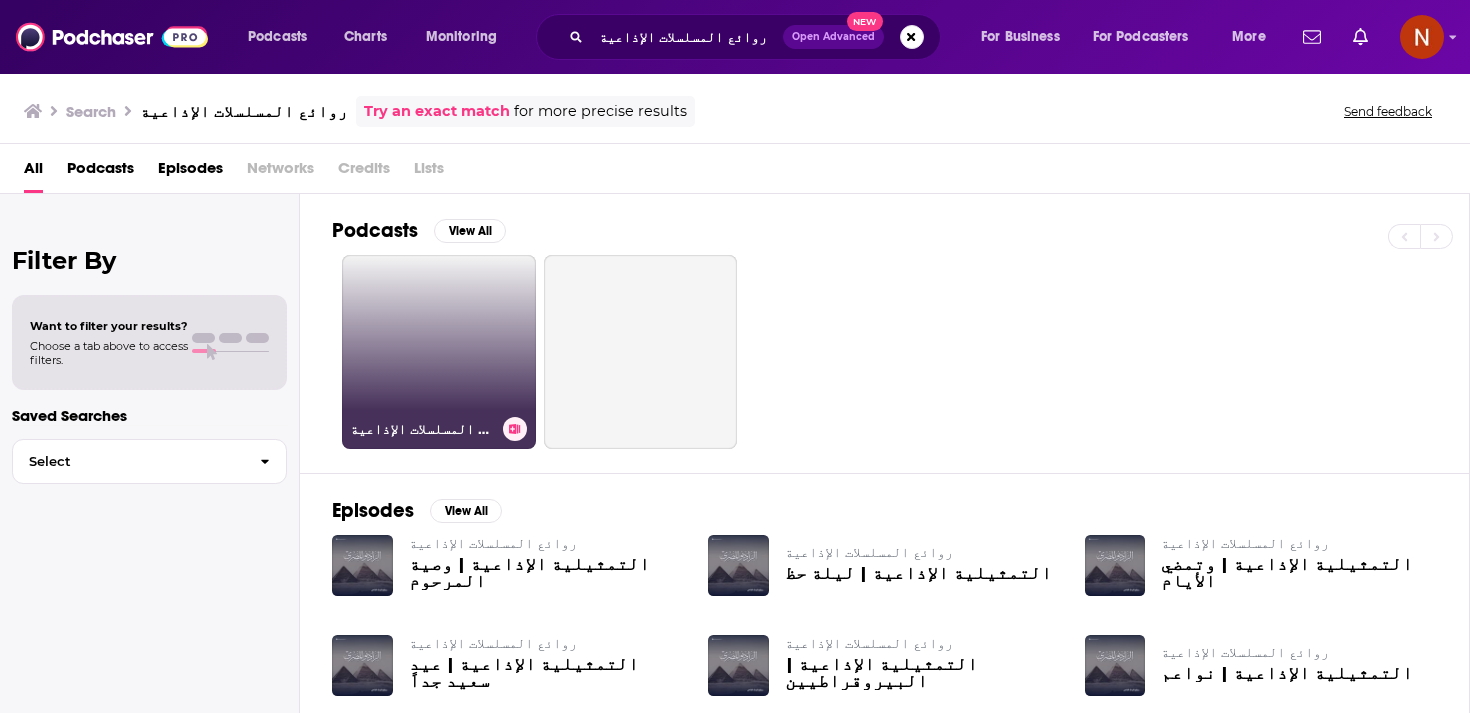 click on "روائع المسلسلات الإذاعية" at bounding box center (439, 352) 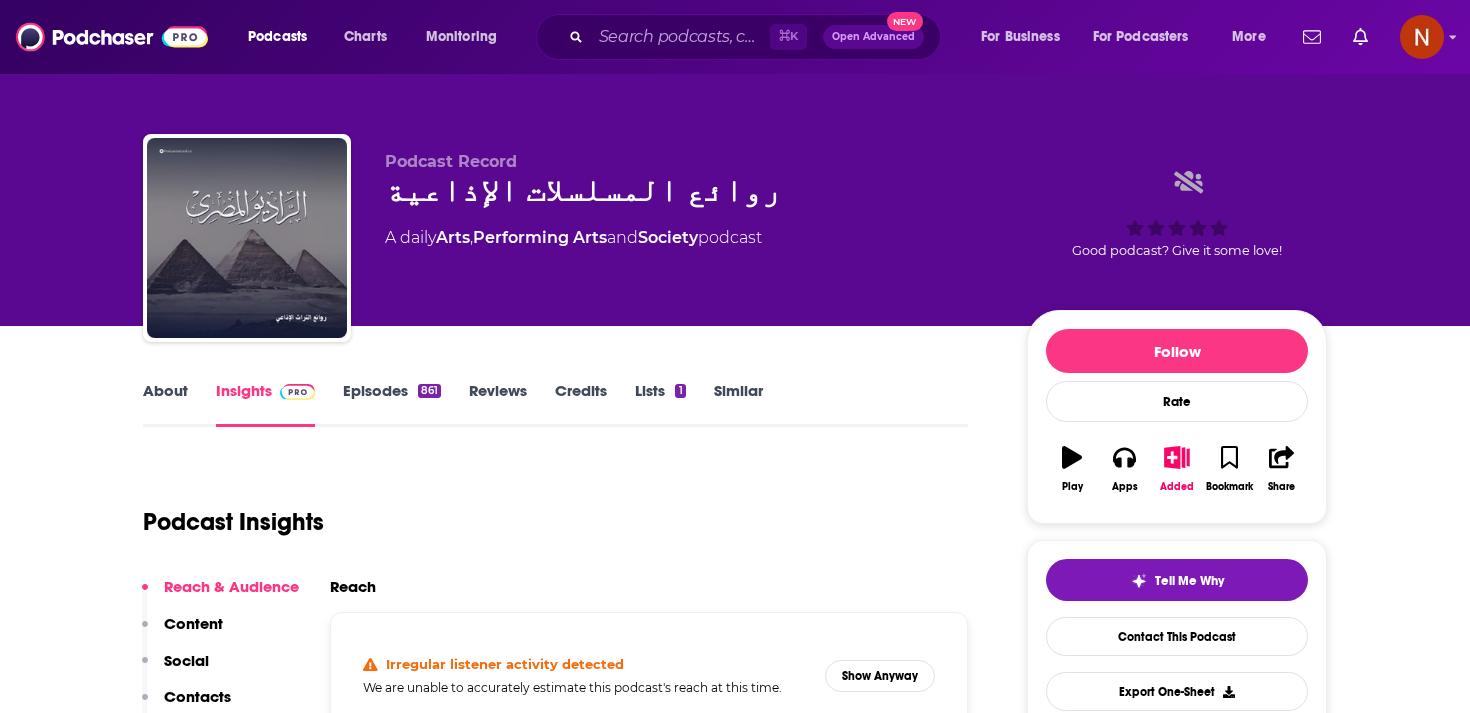 click on "Podcast Insights" at bounding box center (547, 510) 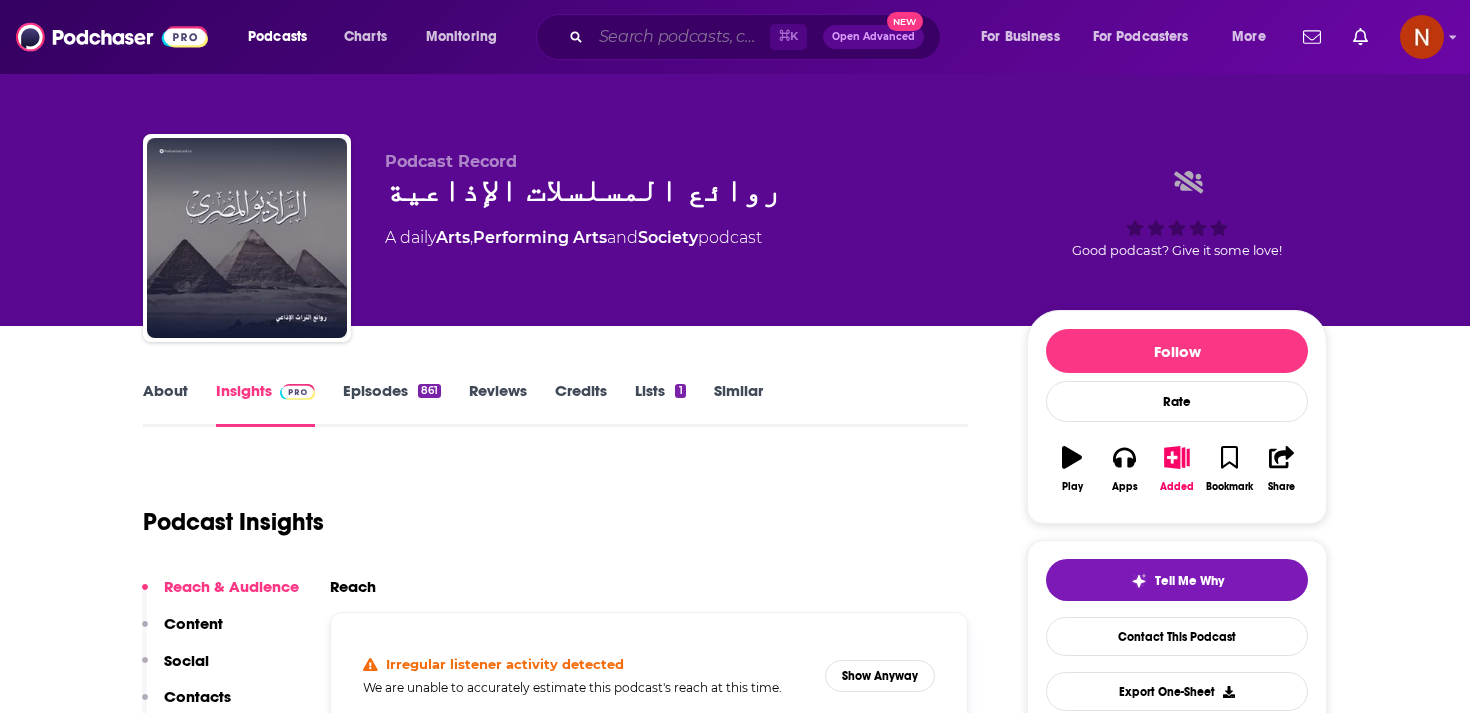 click at bounding box center [680, 37] 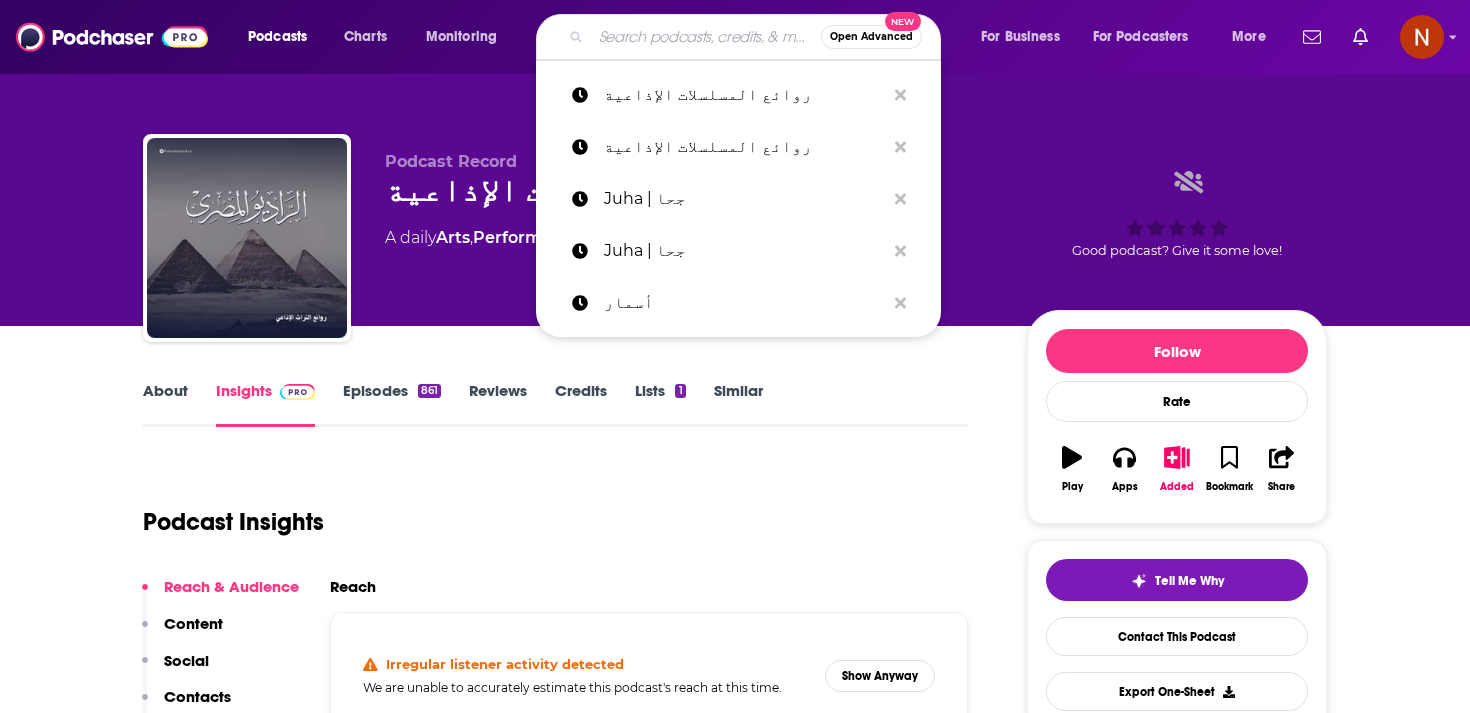 paste on "Below The Fold" 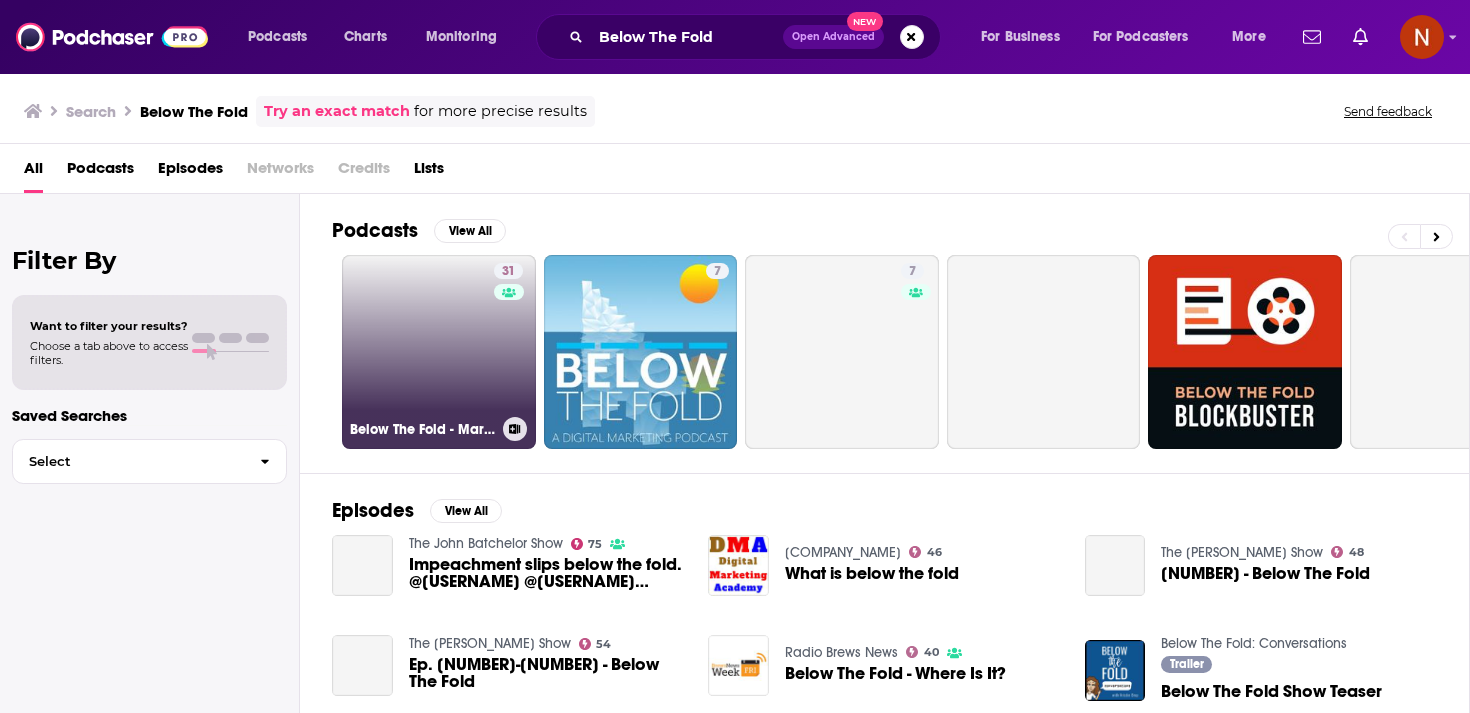 click on "[NUMBER] Below The Fold - Marketing & Advertising Show" at bounding box center [439, 352] 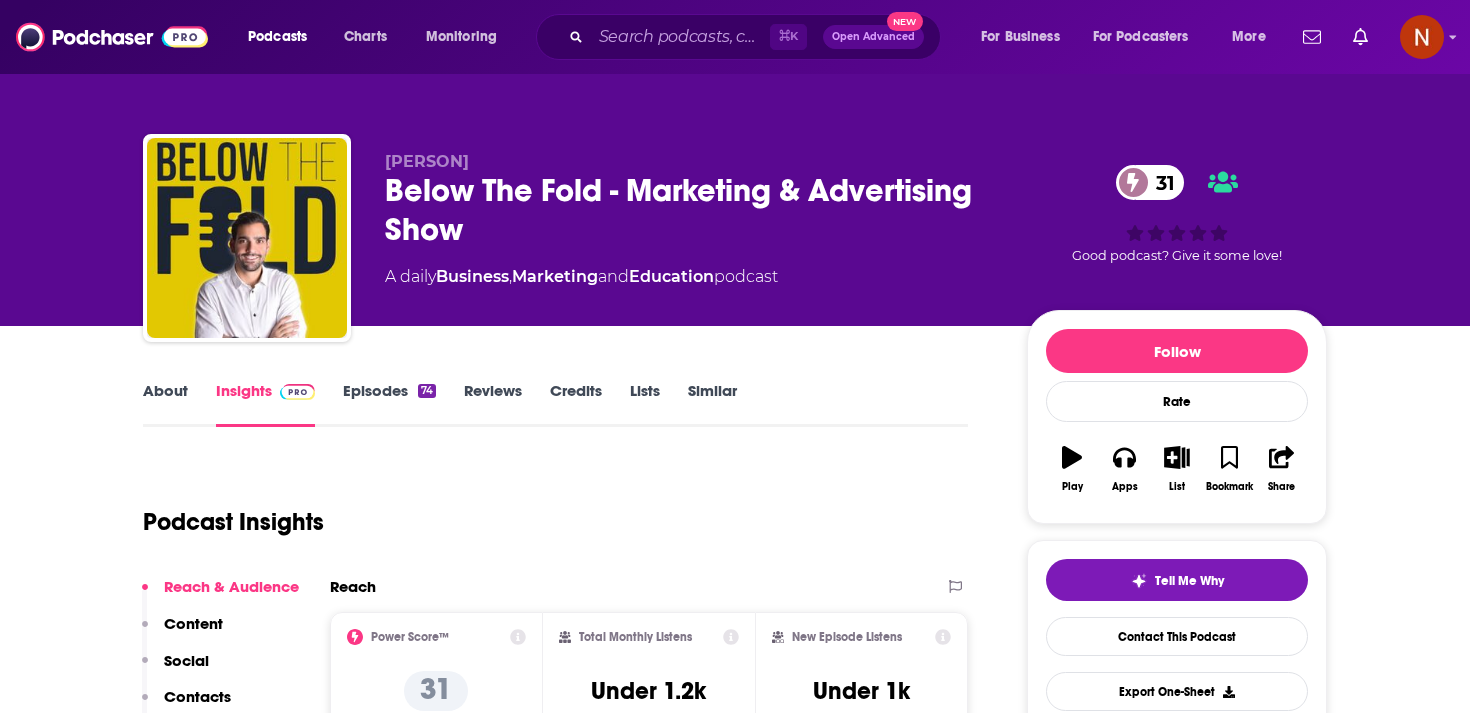 click on "Podcast Insights" at bounding box center [547, 510] 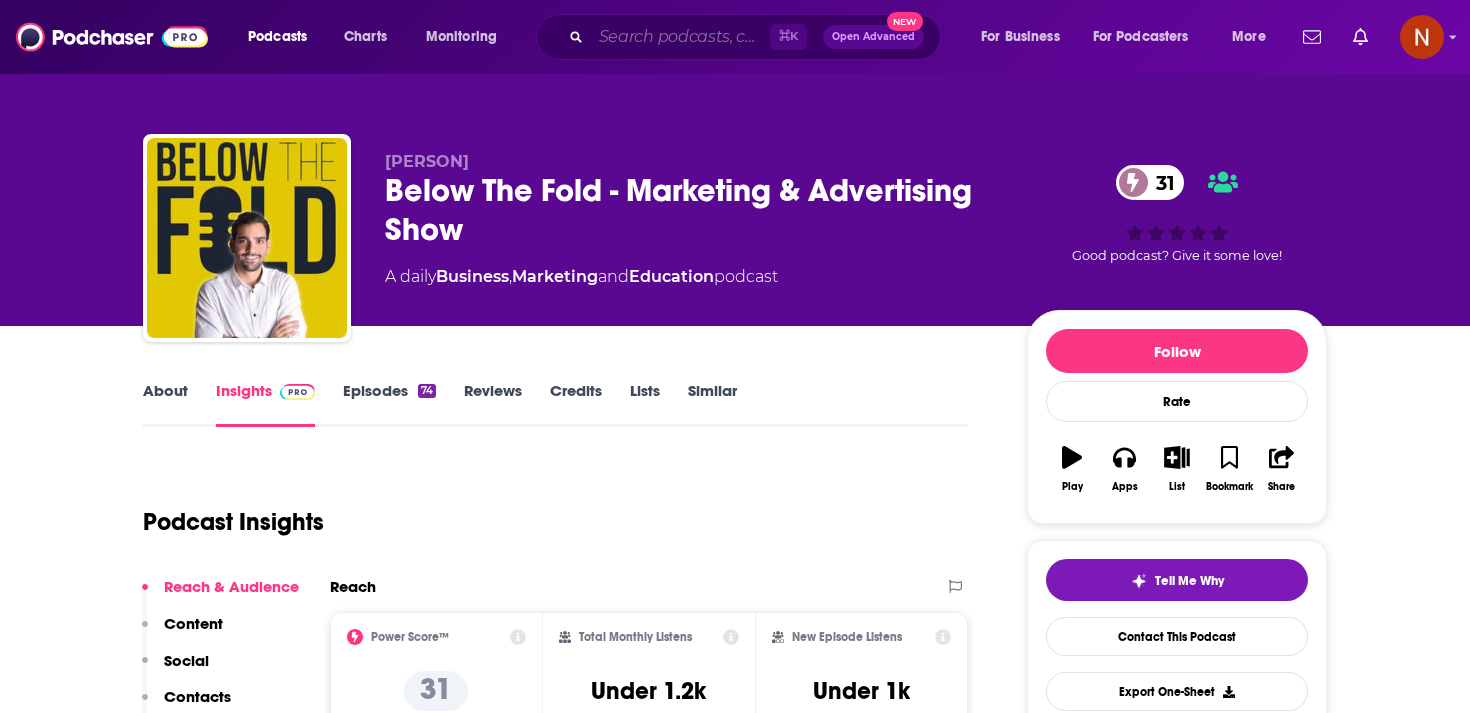 click at bounding box center [680, 37] 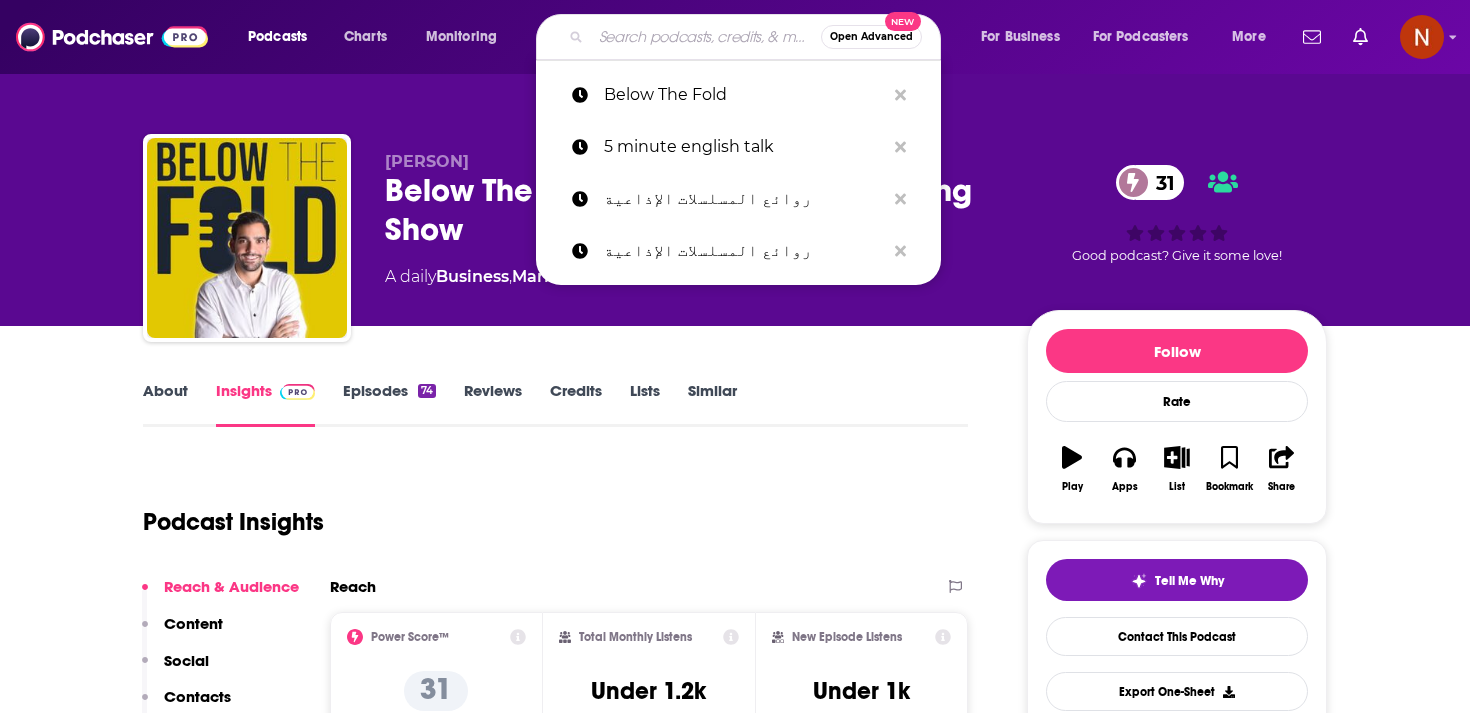 paste on "أسمار" 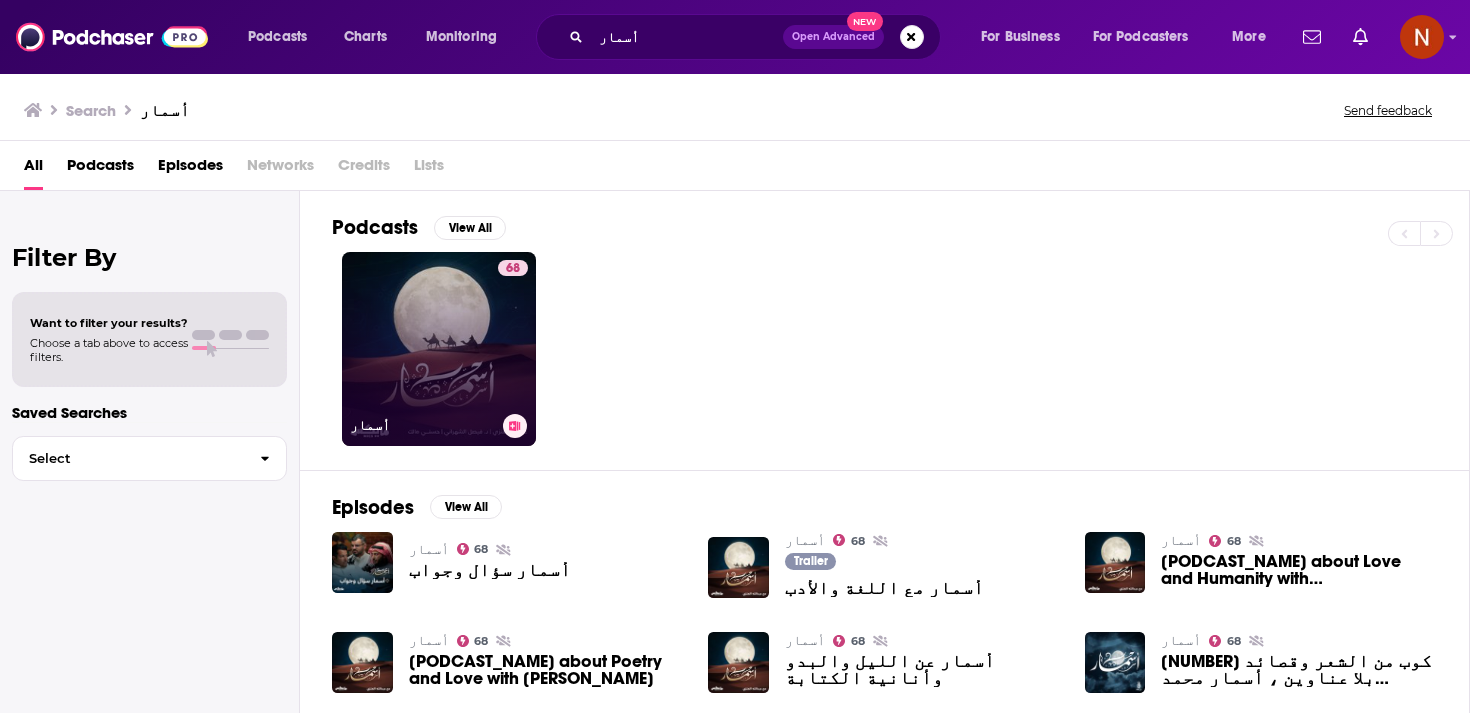 click on "[NUMBER] [PODCAST_NAME]" at bounding box center [439, 349] 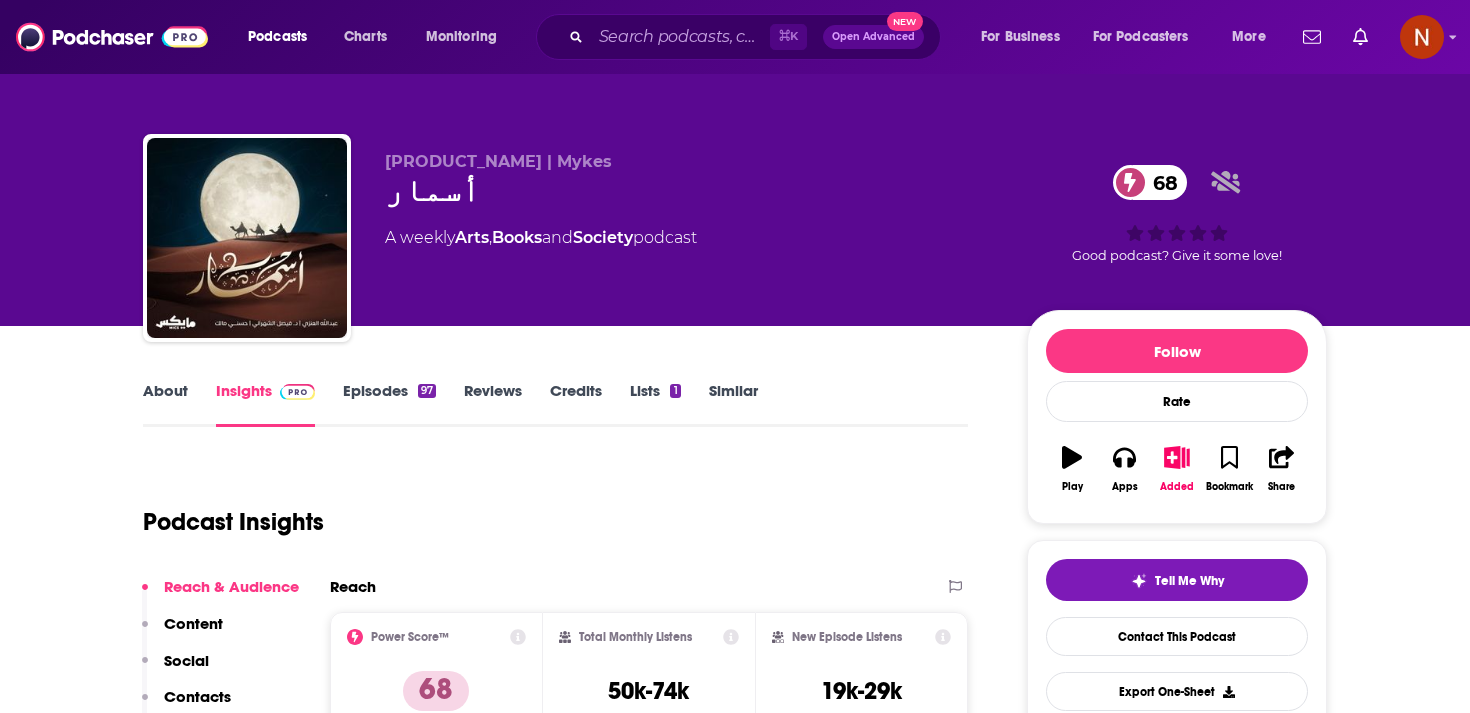 click on "Podcast Insights" at bounding box center [547, 510] 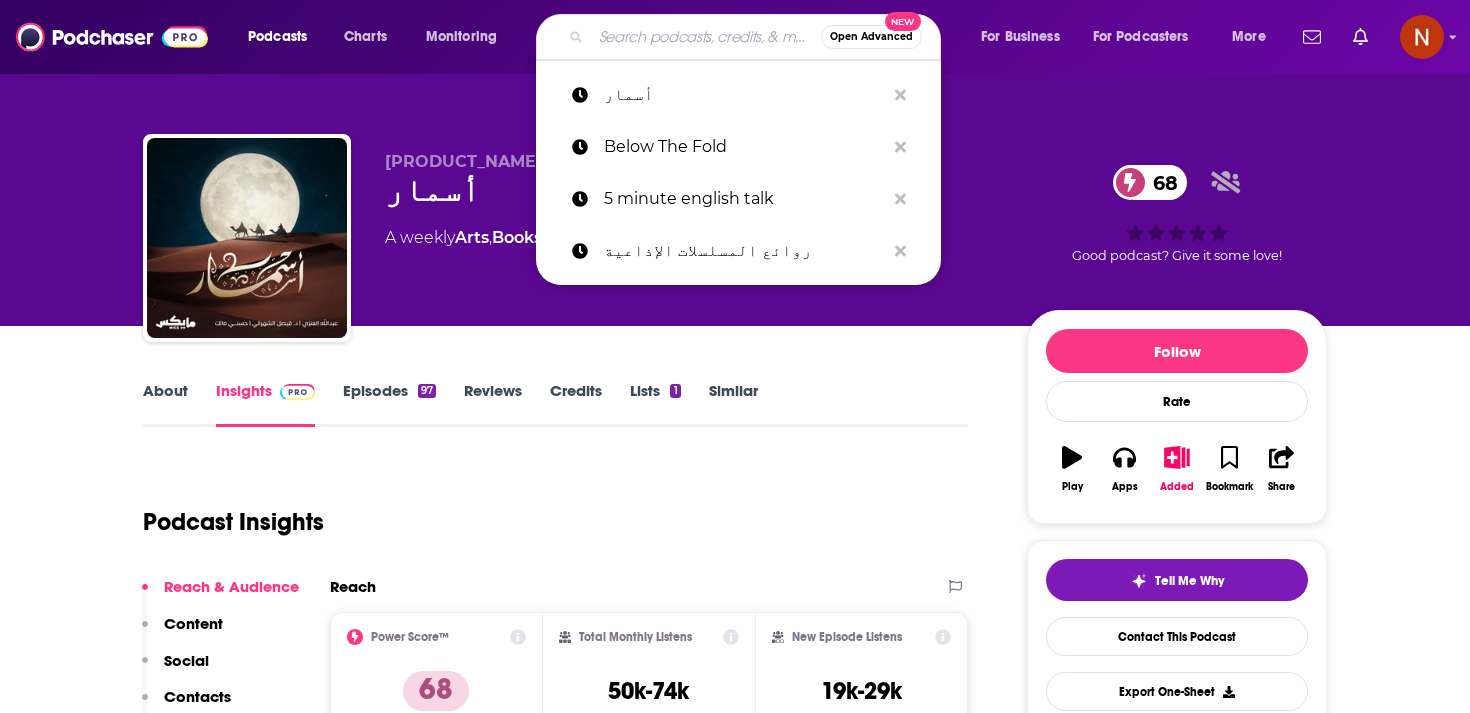 click at bounding box center (706, 37) 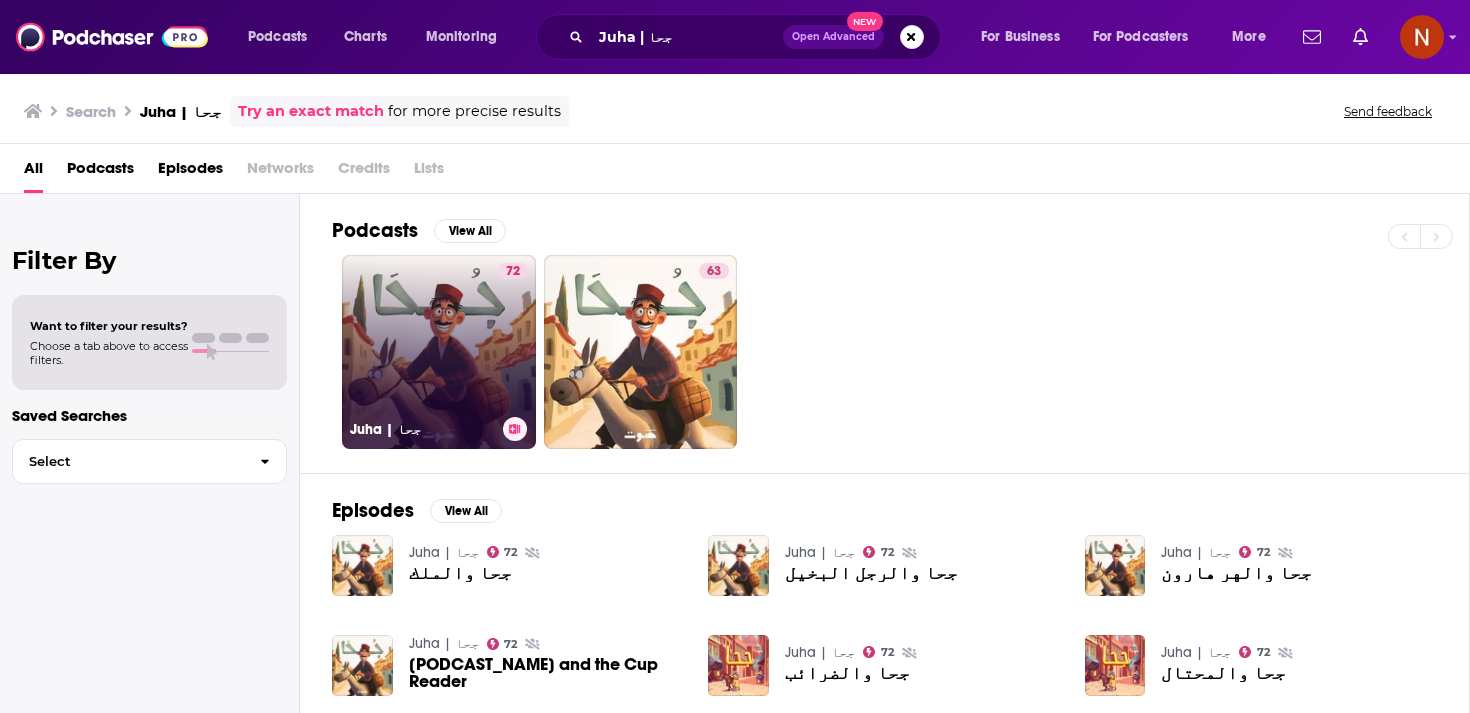 click on "Juha | جحا" at bounding box center (422, 429) 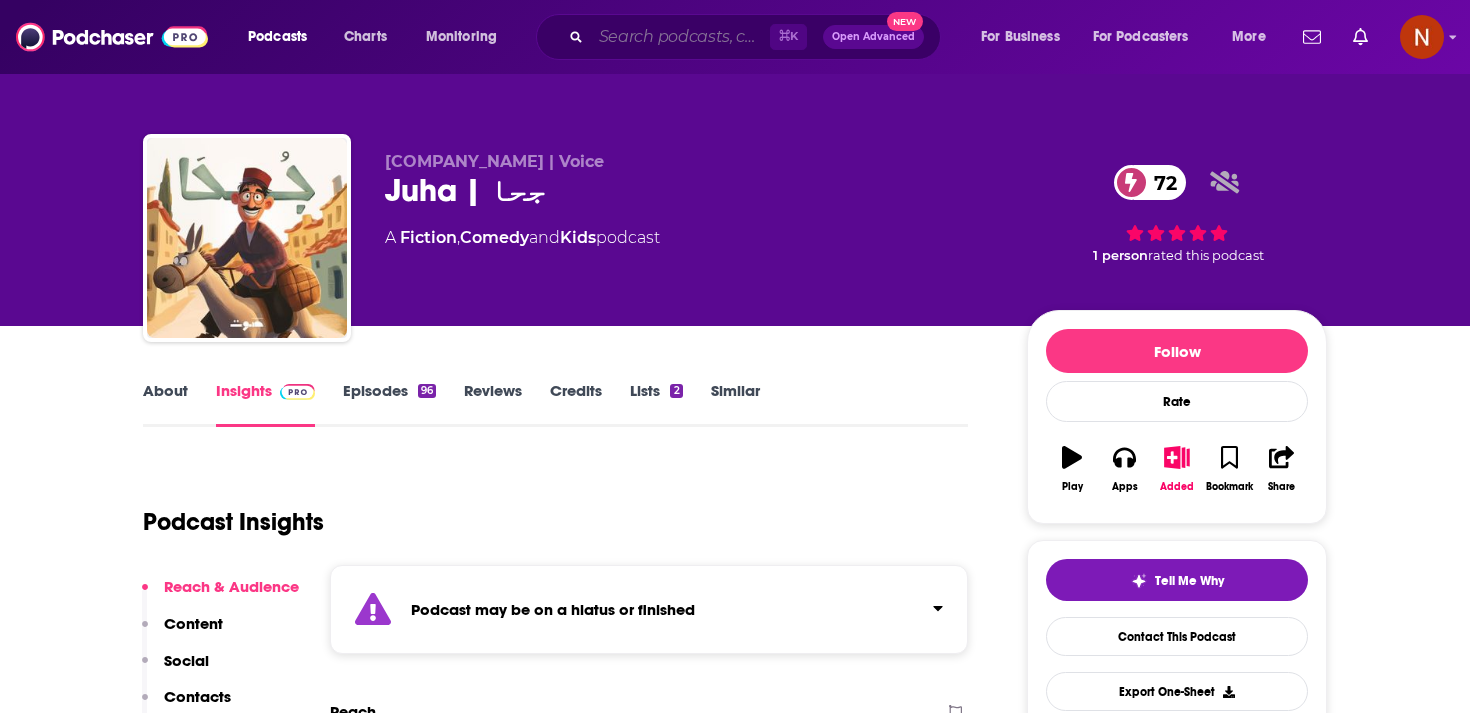 click at bounding box center (680, 37) 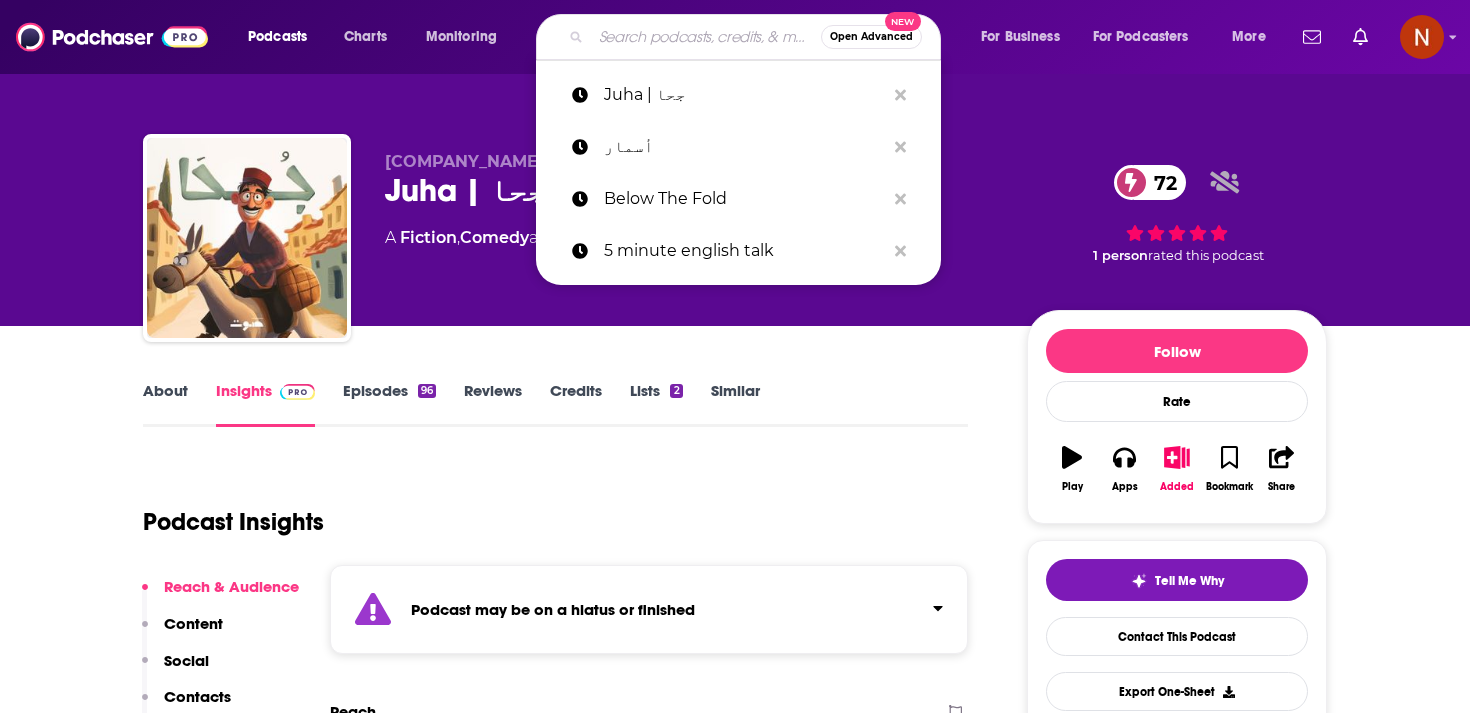 paste on "[PODCAST_NAME]" 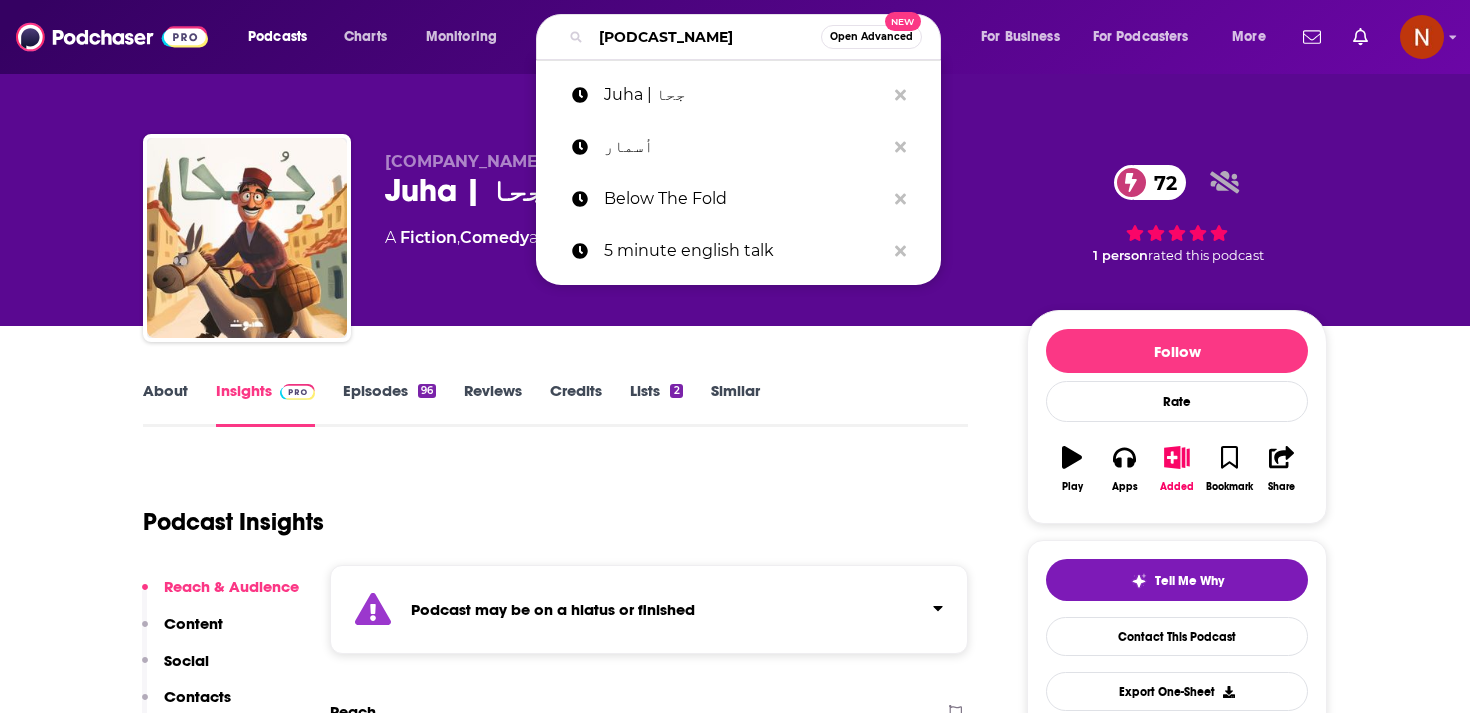 scroll, scrollTop: 0, scrollLeft: 18, axis: horizontal 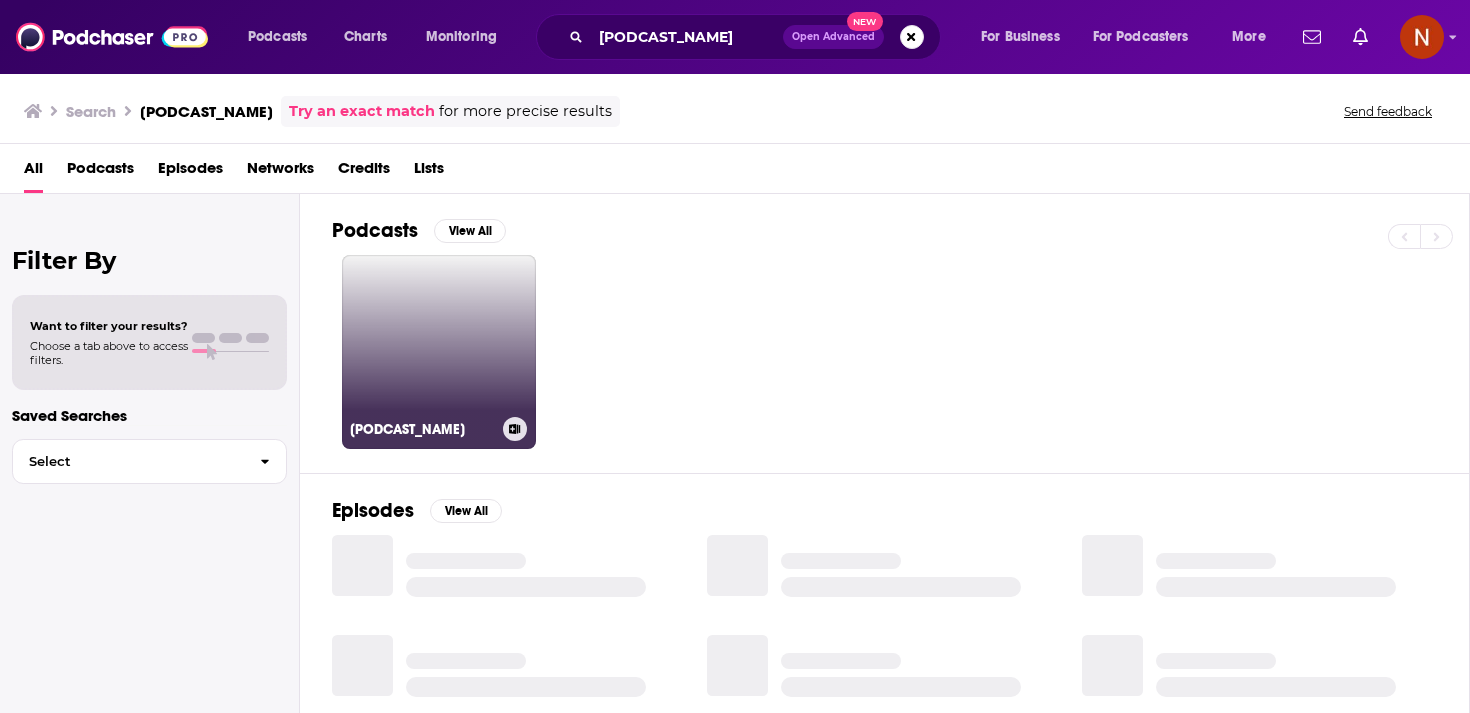 click on "[PODCAST_NAME]" at bounding box center [439, 352] 